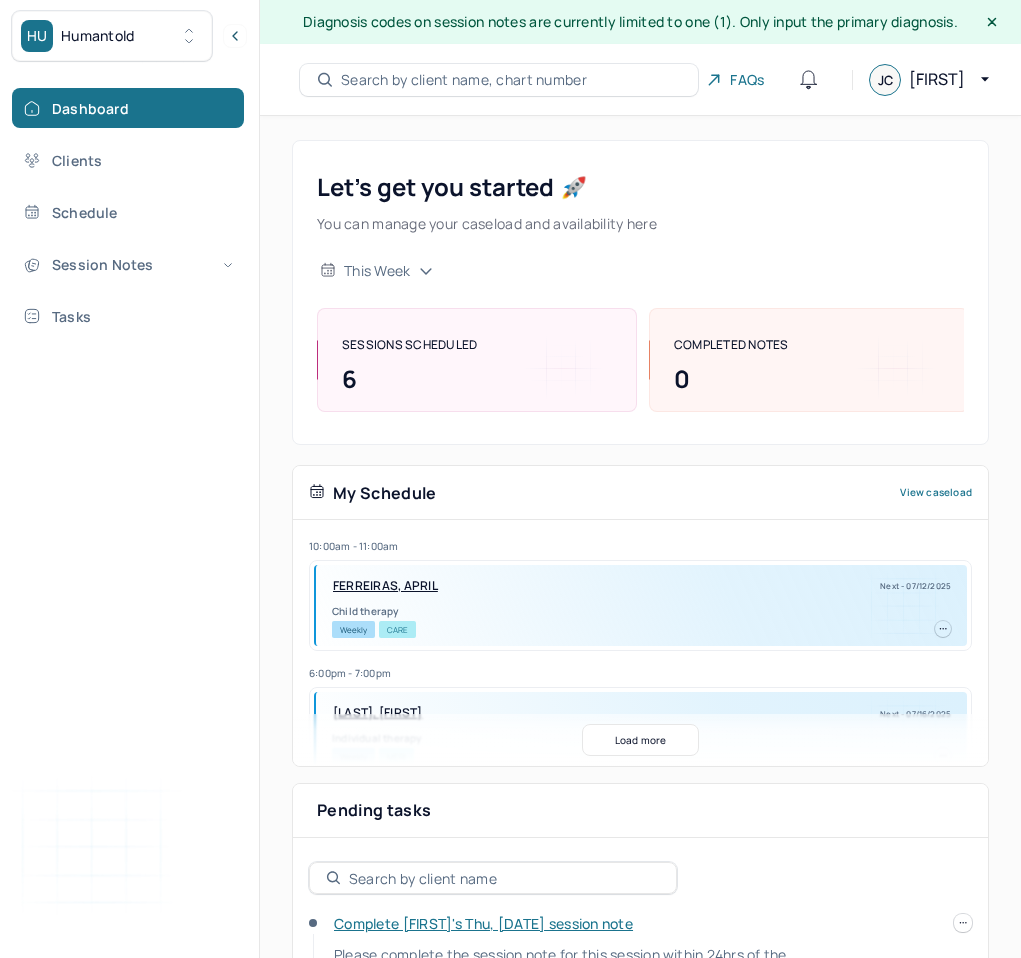 scroll, scrollTop: 175, scrollLeft: 0, axis: vertical 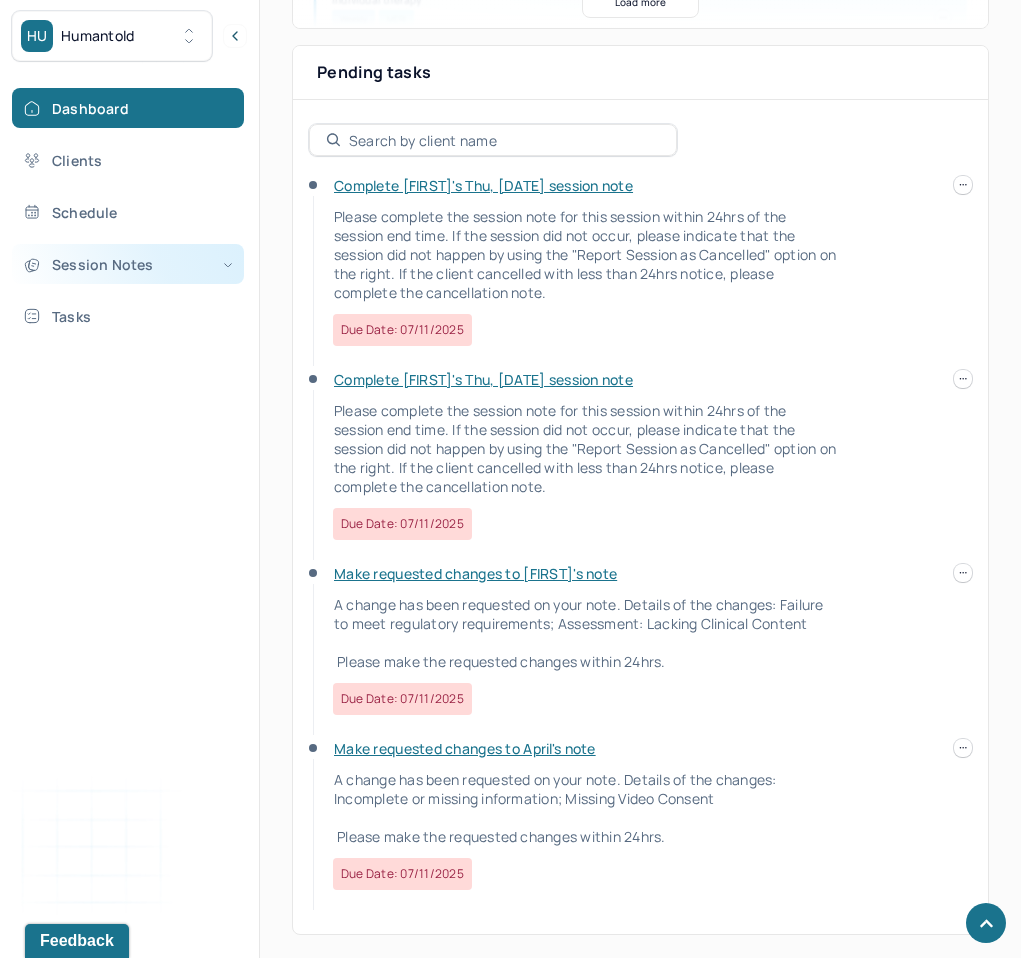 click on "Session Notes" at bounding box center (128, 264) 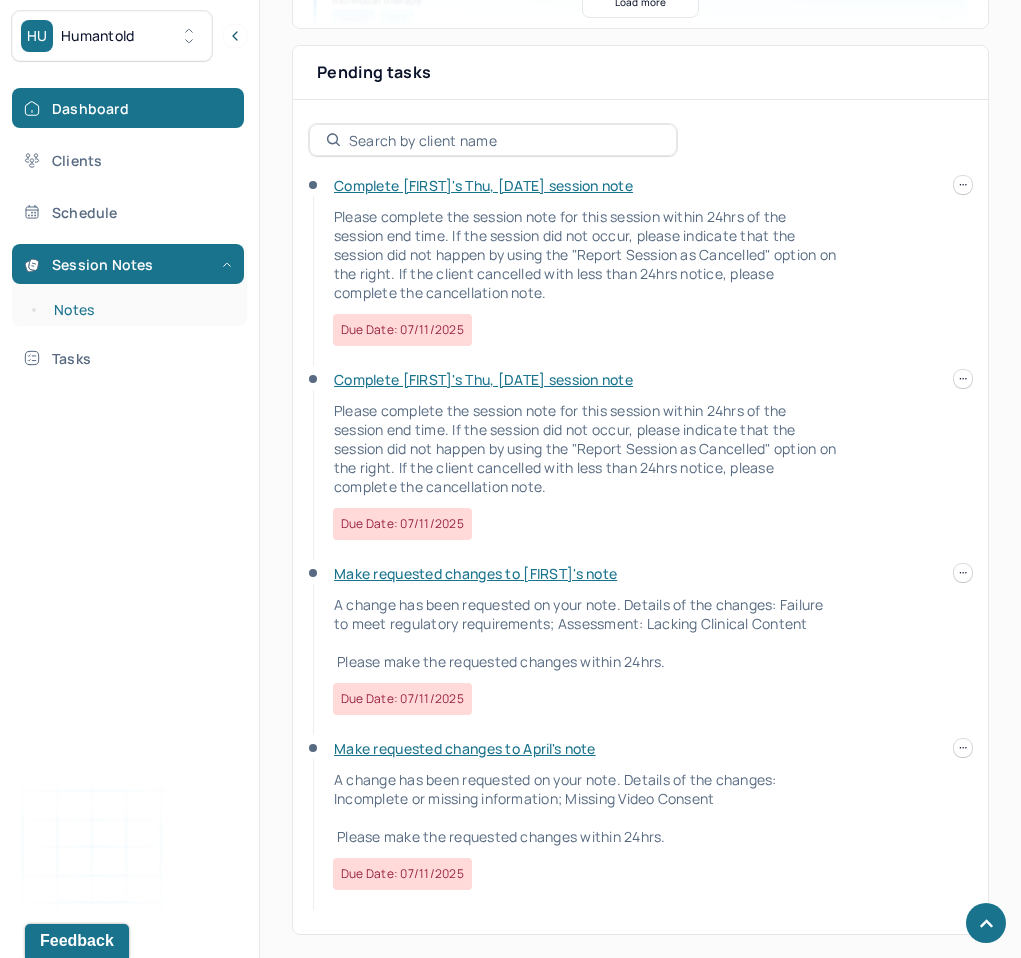 click on "Notes" at bounding box center [139, 310] 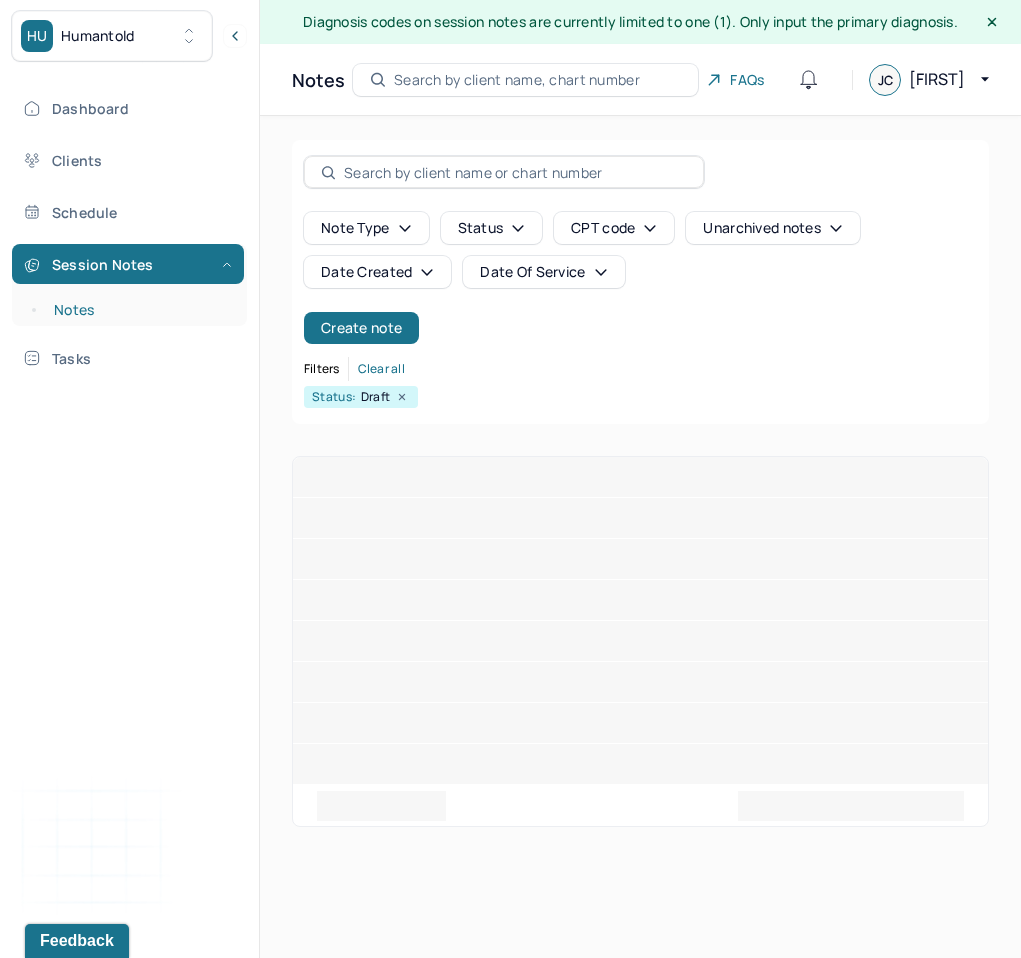scroll, scrollTop: 0, scrollLeft: 0, axis: both 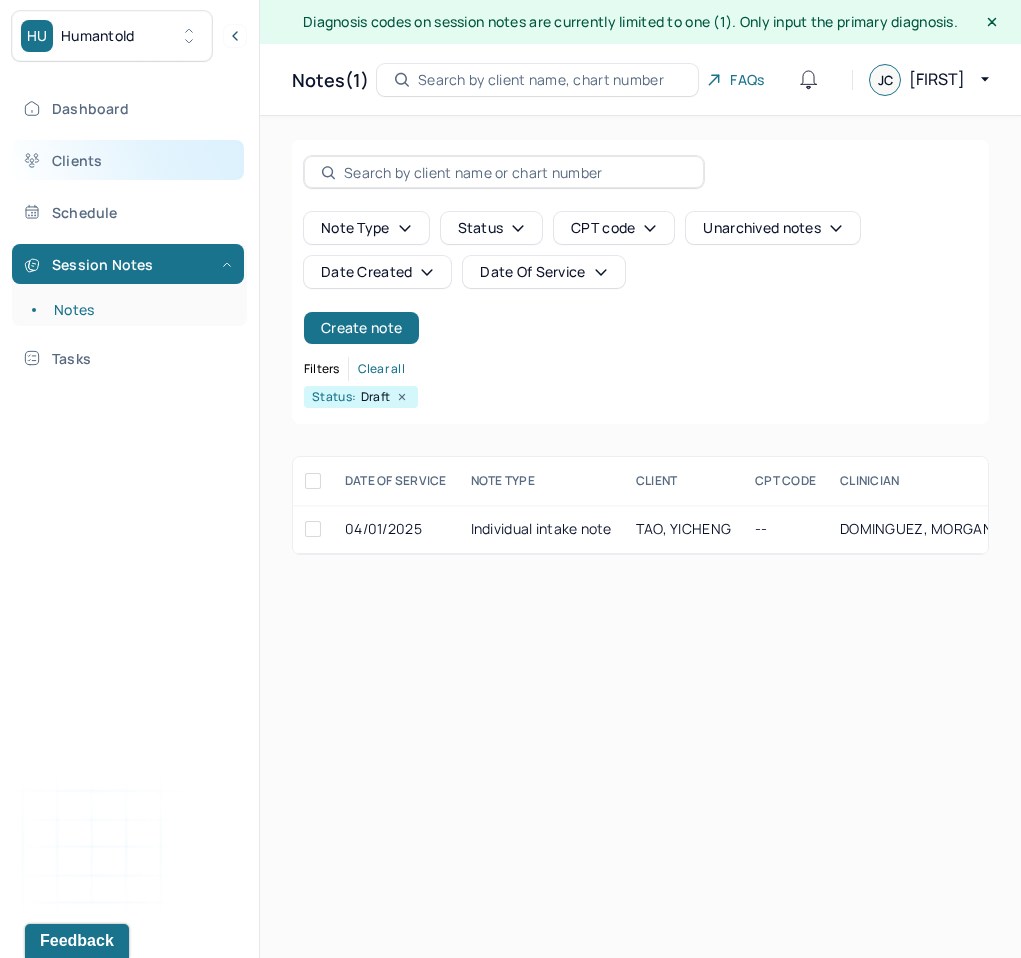 click on "Clients" at bounding box center (128, 160) 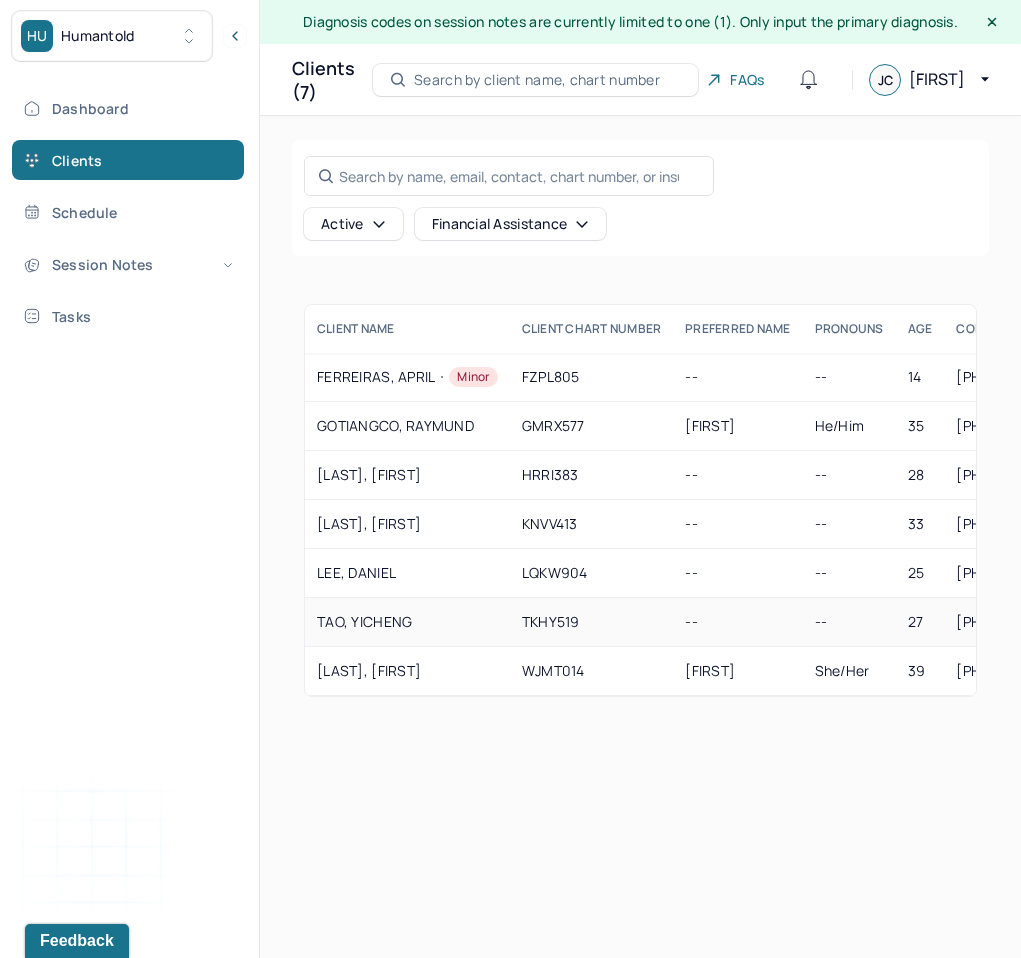 click on "TKHY519" at bounding box center (592, 622) 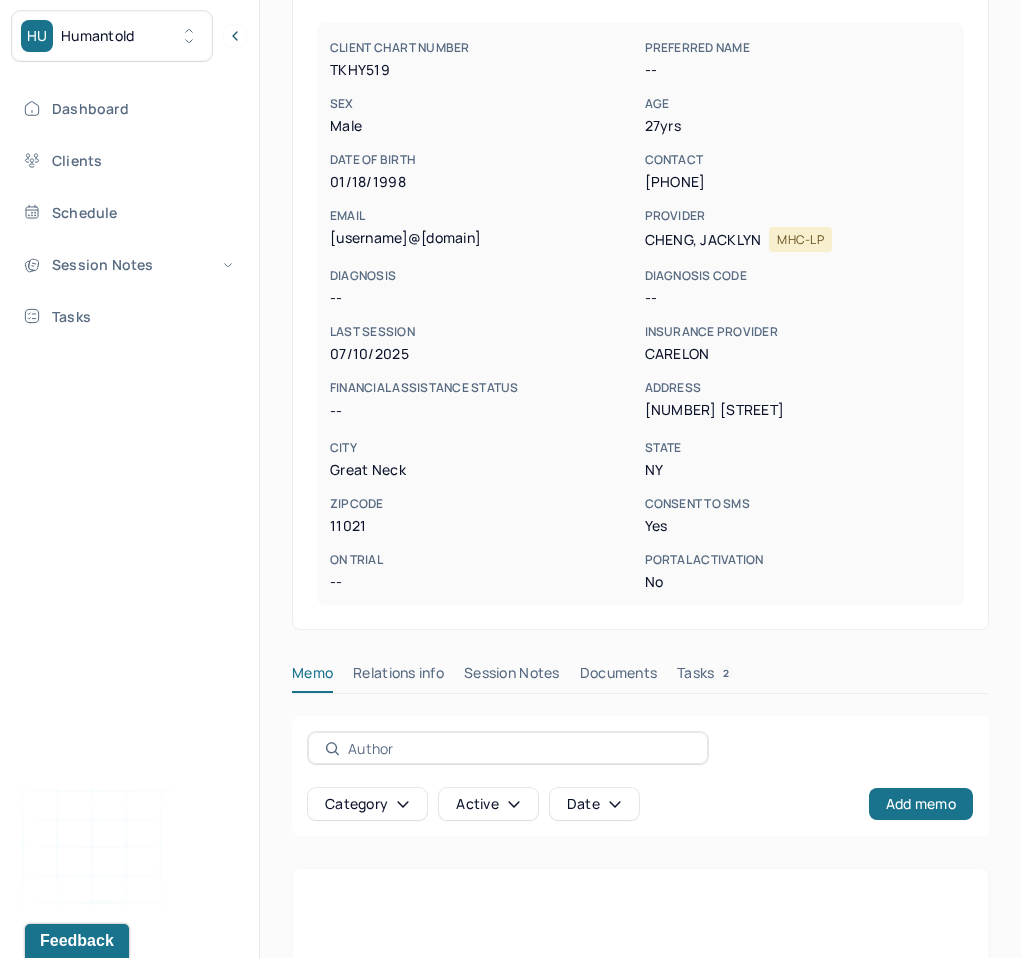 click on "Session Notes" at bounding box center (512, 677) 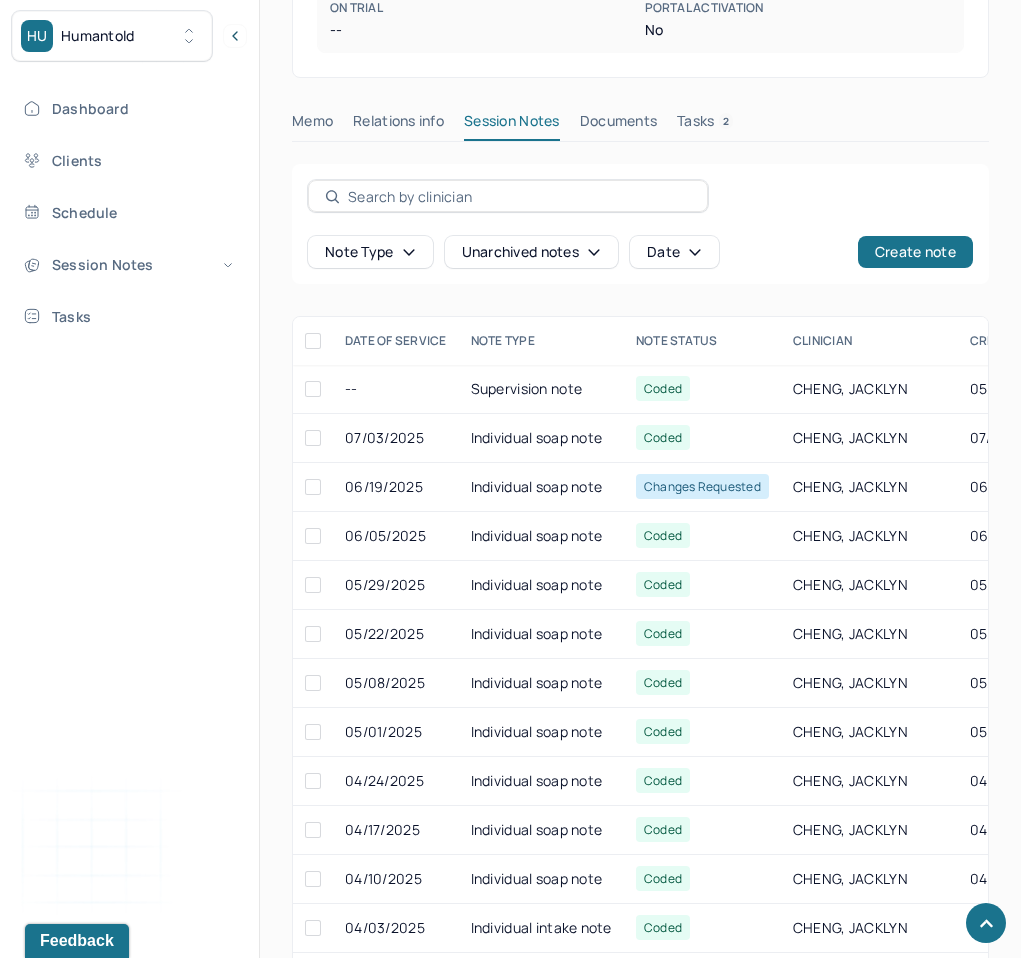 scroll, scrollTop: 788, scrollLeft: 0, axis: vertical 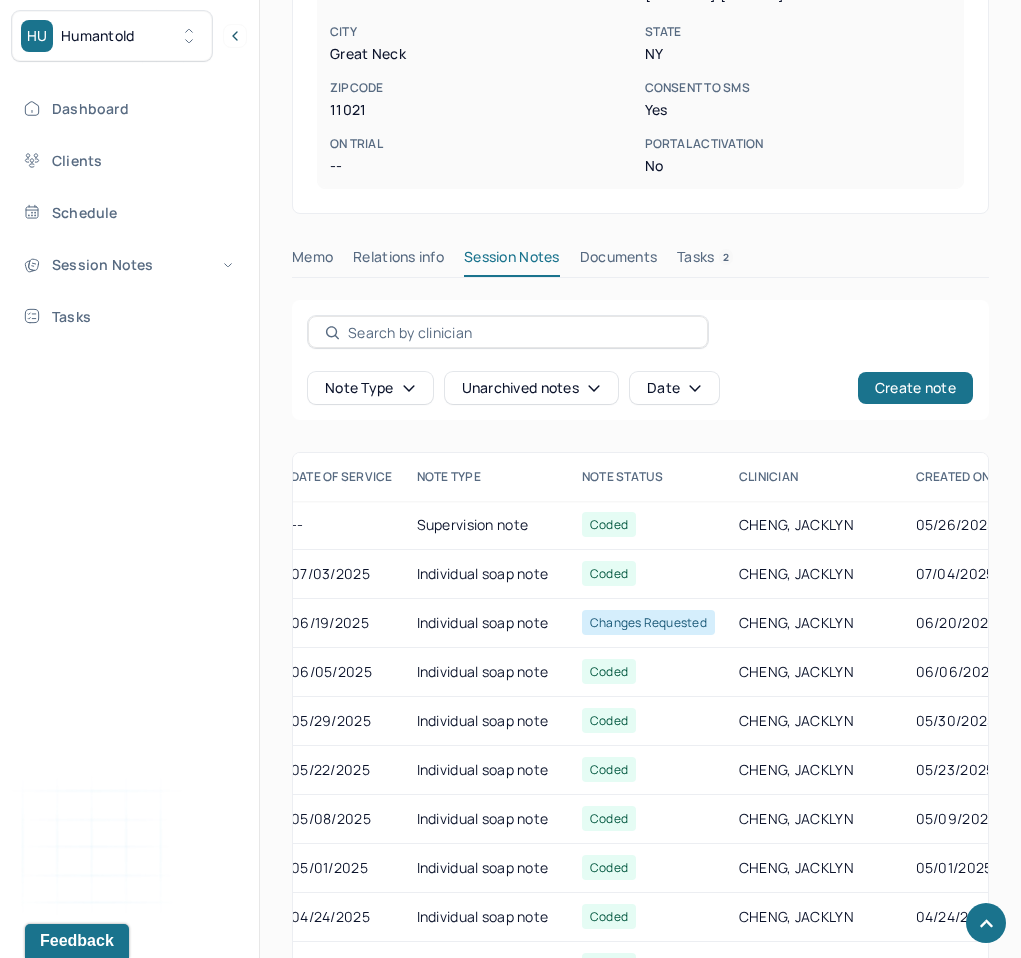 click on "Tasks 2" at bounding box center (705, 261) 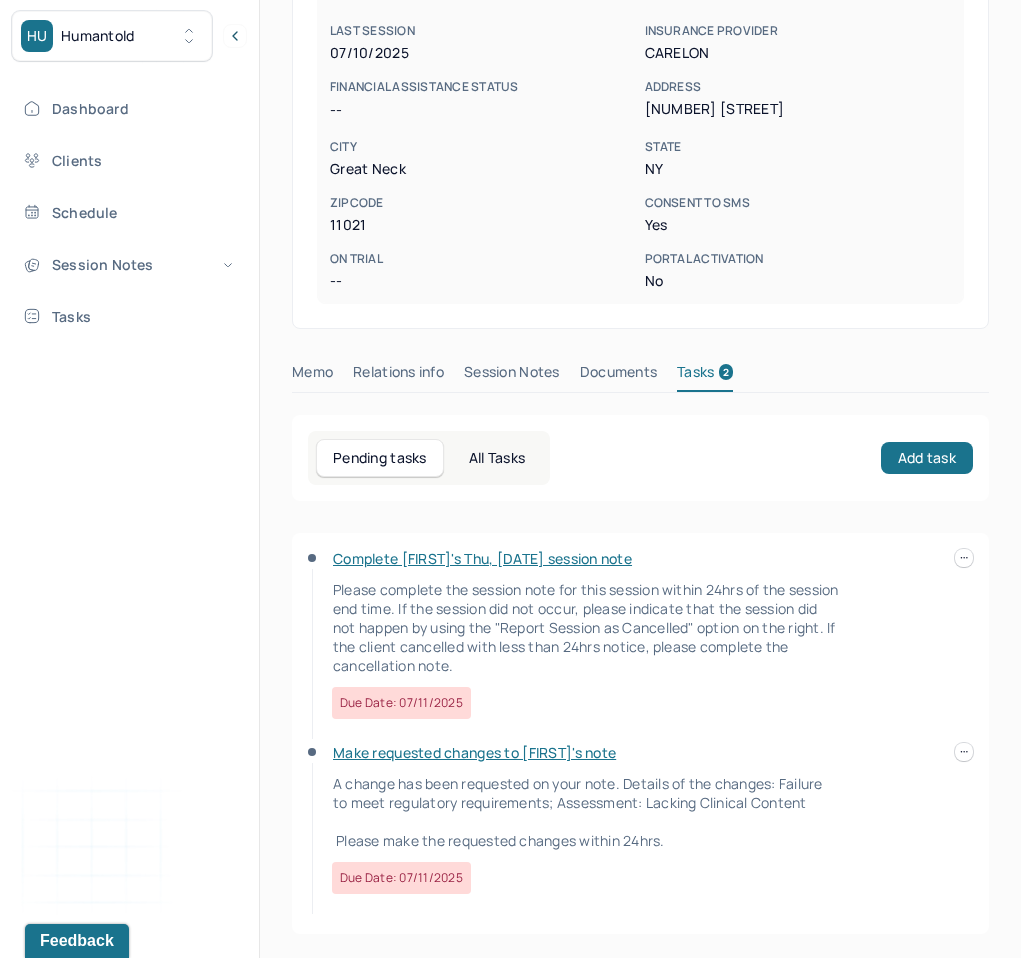 scroll, scrollTop: 525, scrollLeft: 0, axis: vertical 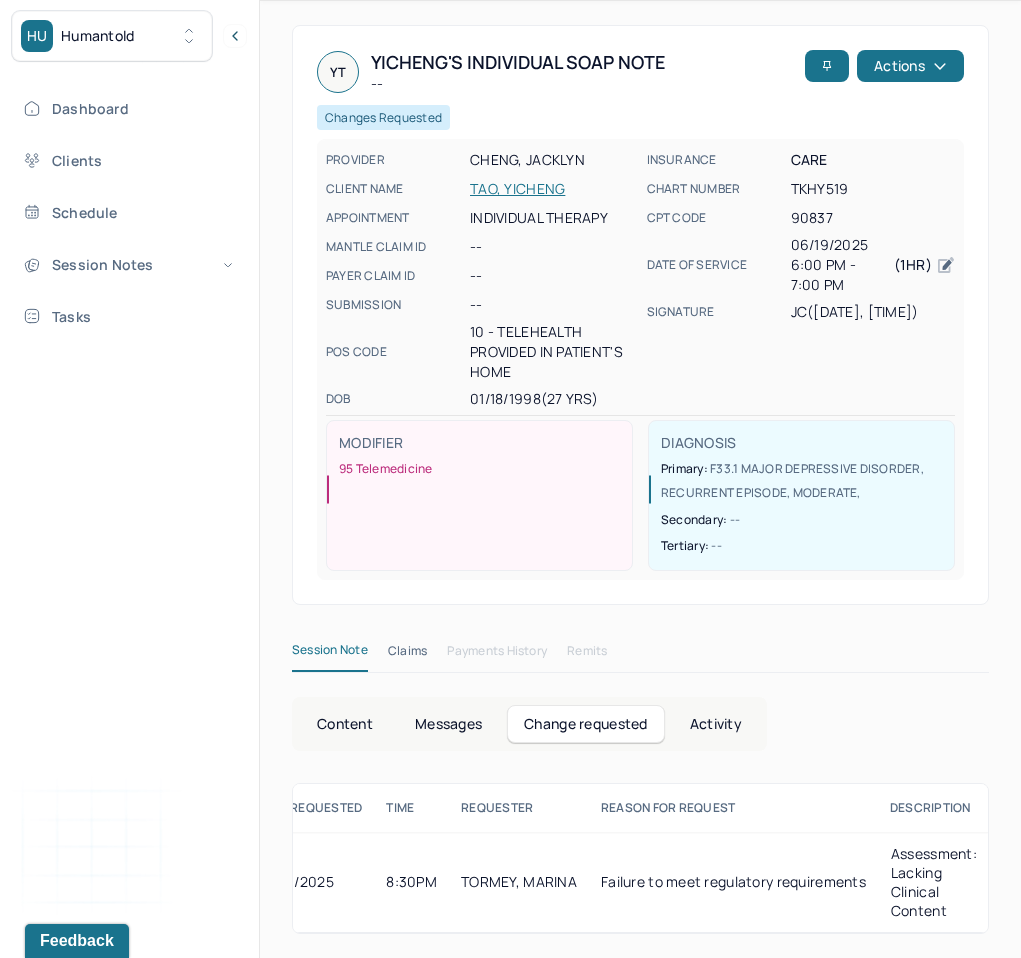 click on "Session Note" at bounding box center (330, 654) 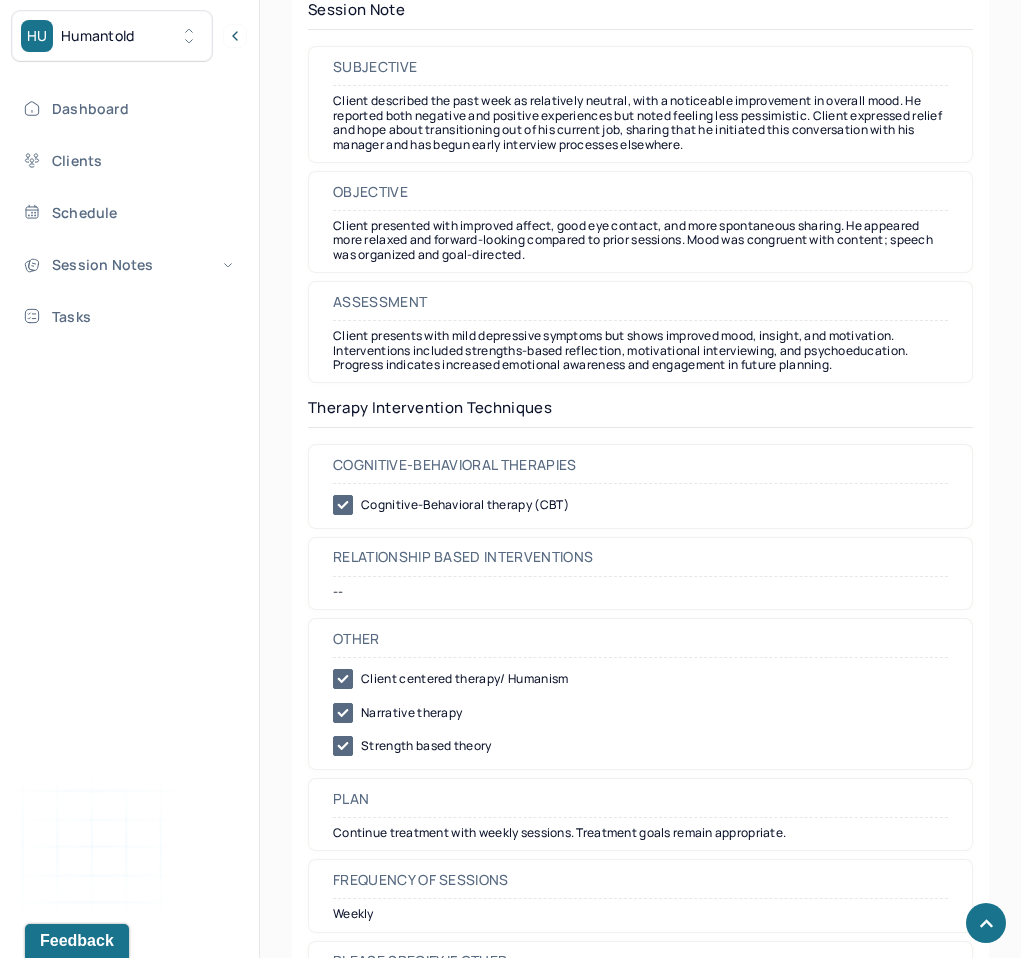 scroll, scrollTop: 1766, scrollLeft: 0, axis: vertical 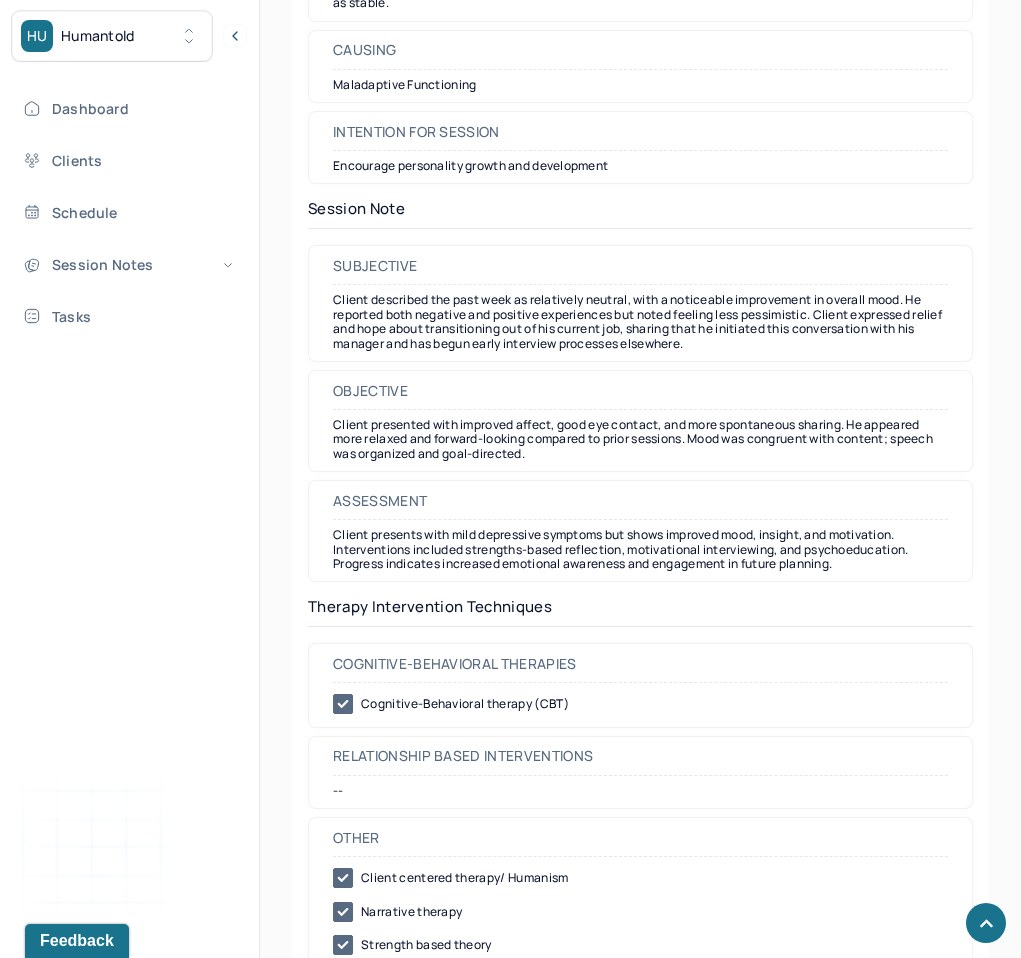 click on "Client presents with mild depressive symptoms but shows improved mood, insight, and motivation. Interventions included strengths-based reflection, motivational interviewing, and psychoeducation. Progress indicates increased emotional awareness and engagement in future planning." at bounding box center [640, 549] 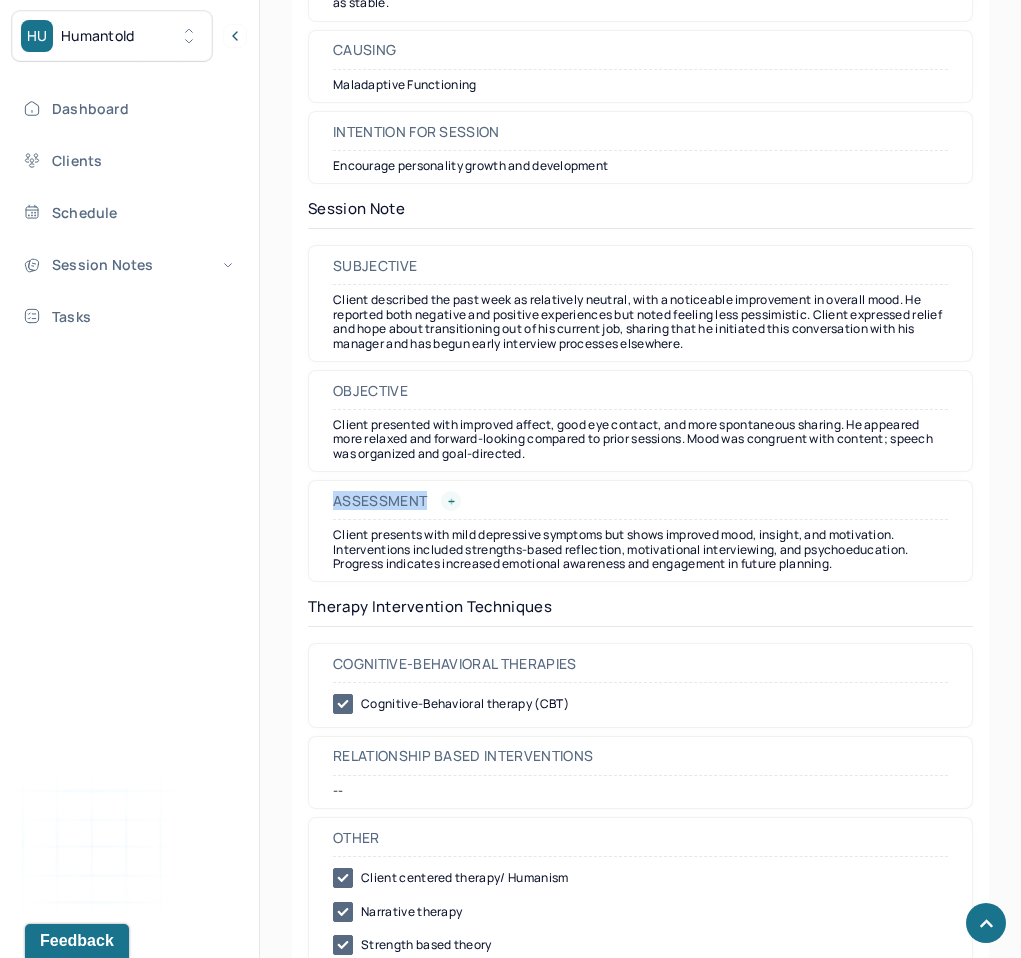 drag, startPoint x: 327, startPoint y: 493, endPoint x: 430, endPoint y: 511, distance: 104.56099 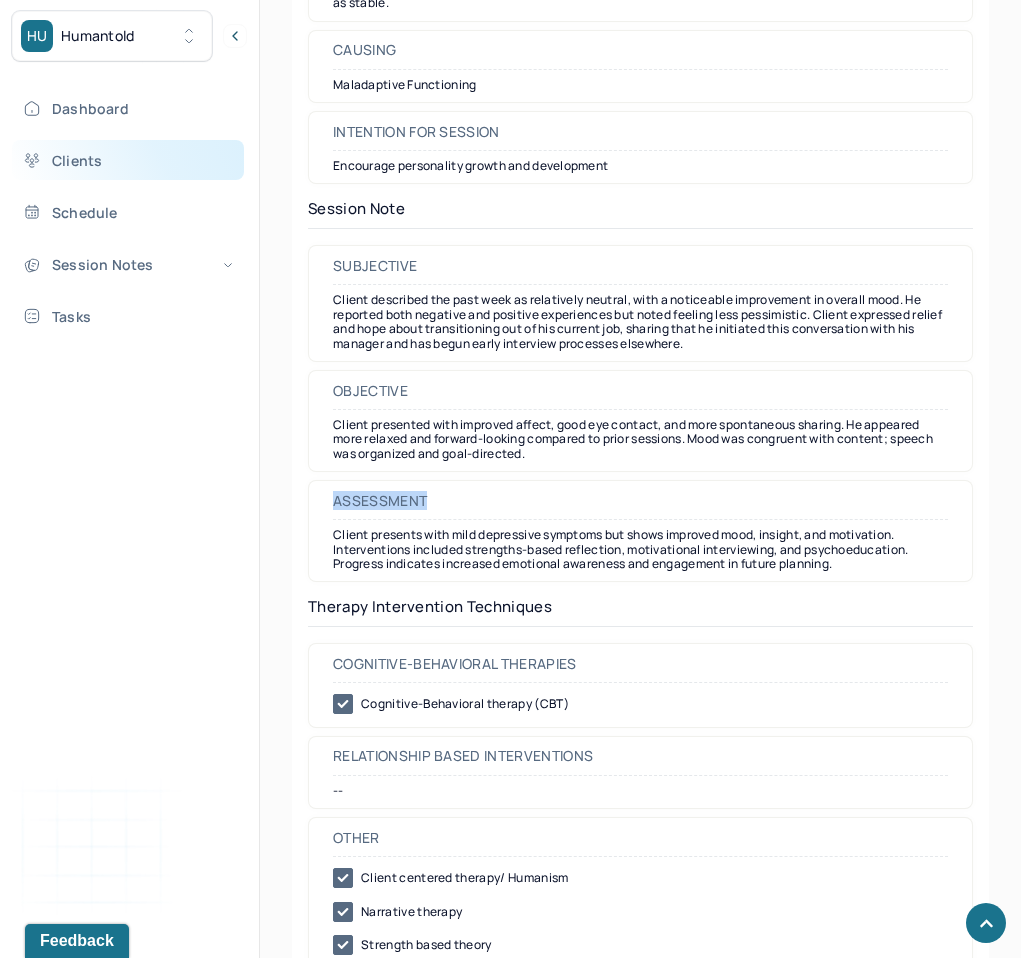 click on "Clients" at bounding box center [128, 160] 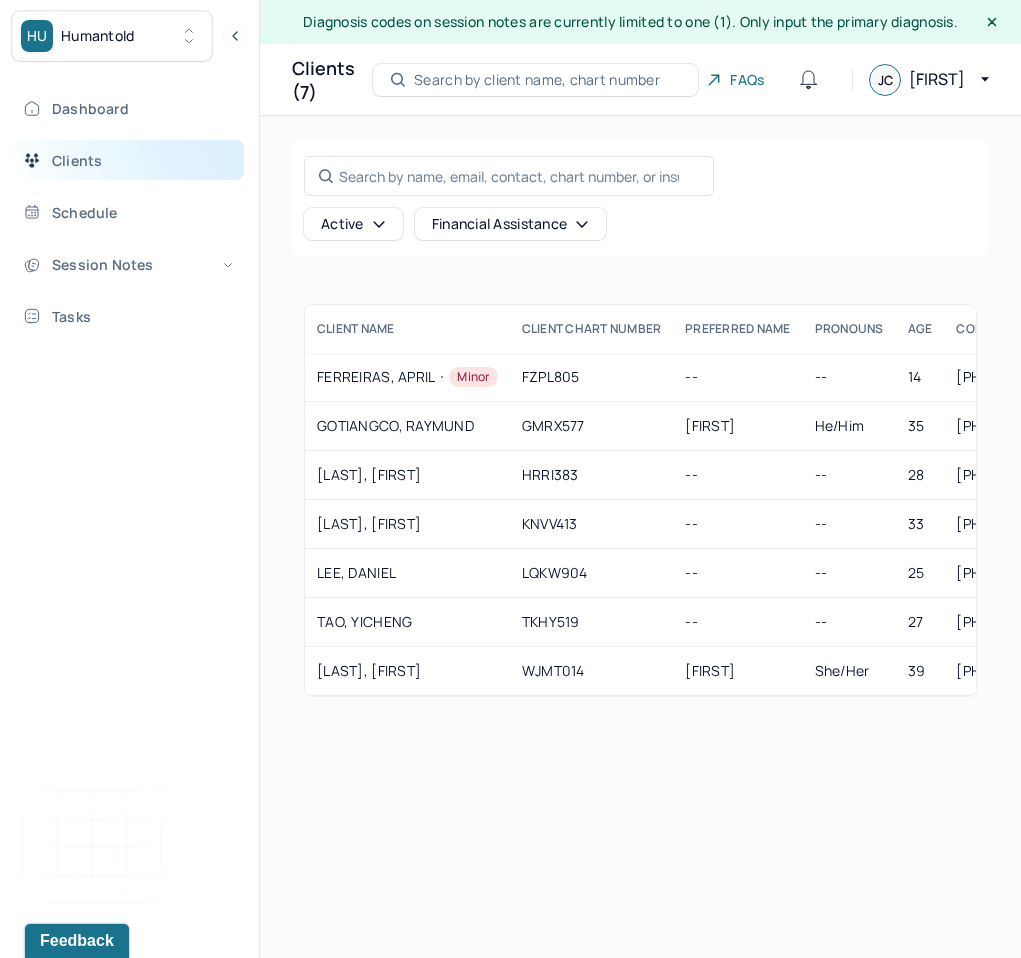 scroll, scrollTop: 0, scrollLeft: 0, axis: both 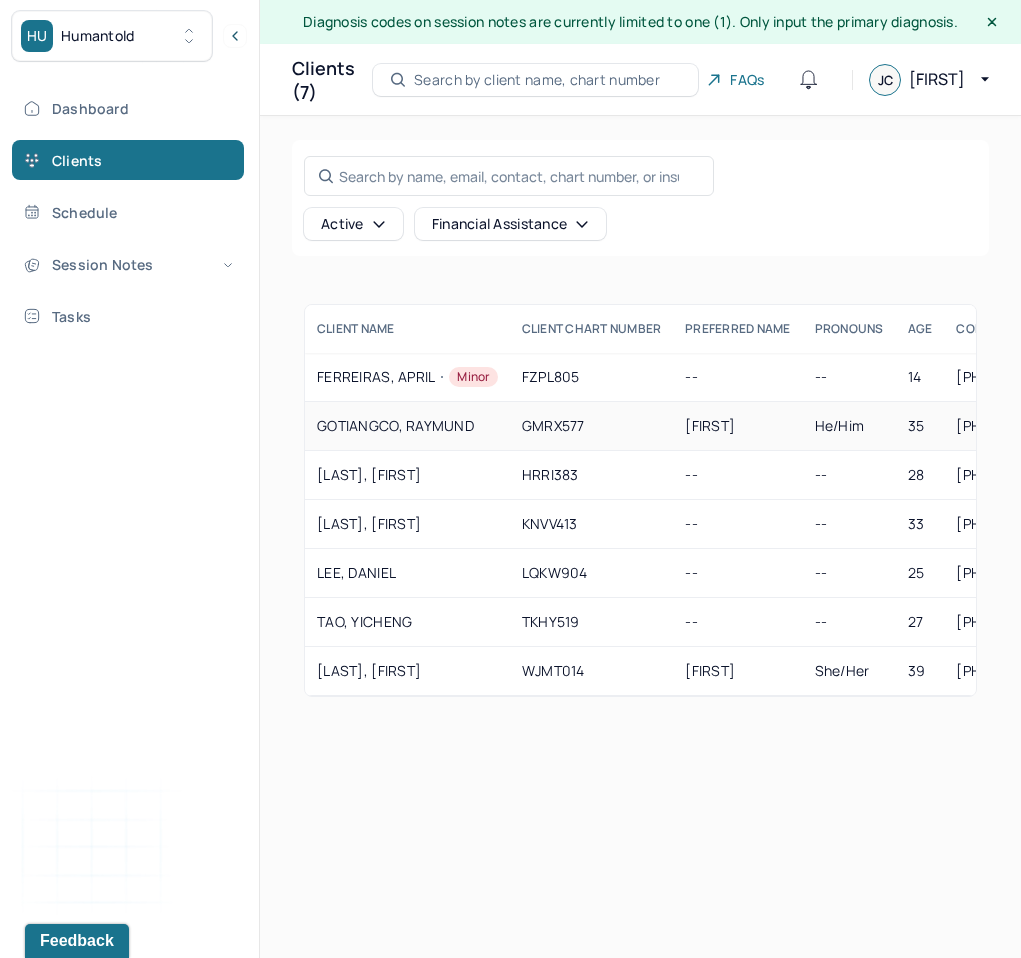 click on "GMRX577" at bounding box center (592, 426) 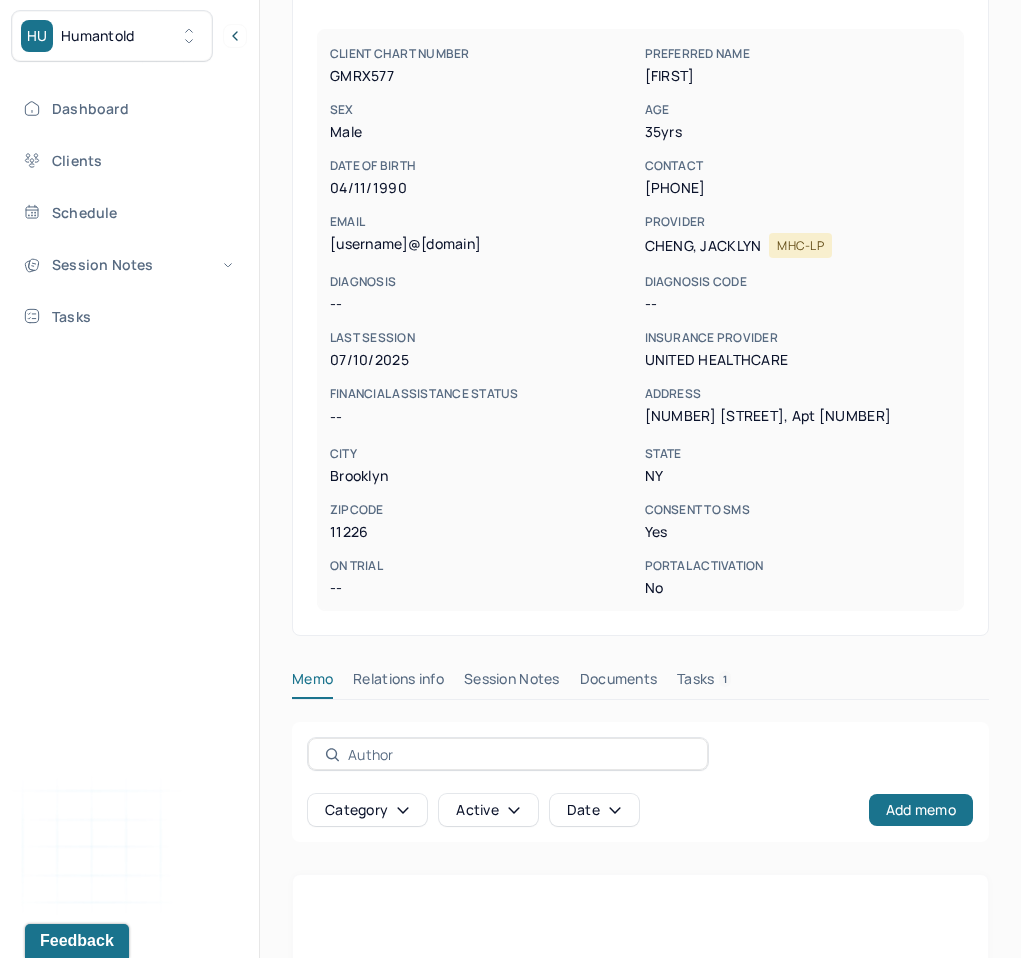 scroll, scrollTop: 275, scrollLeft: 0, axis: vertical 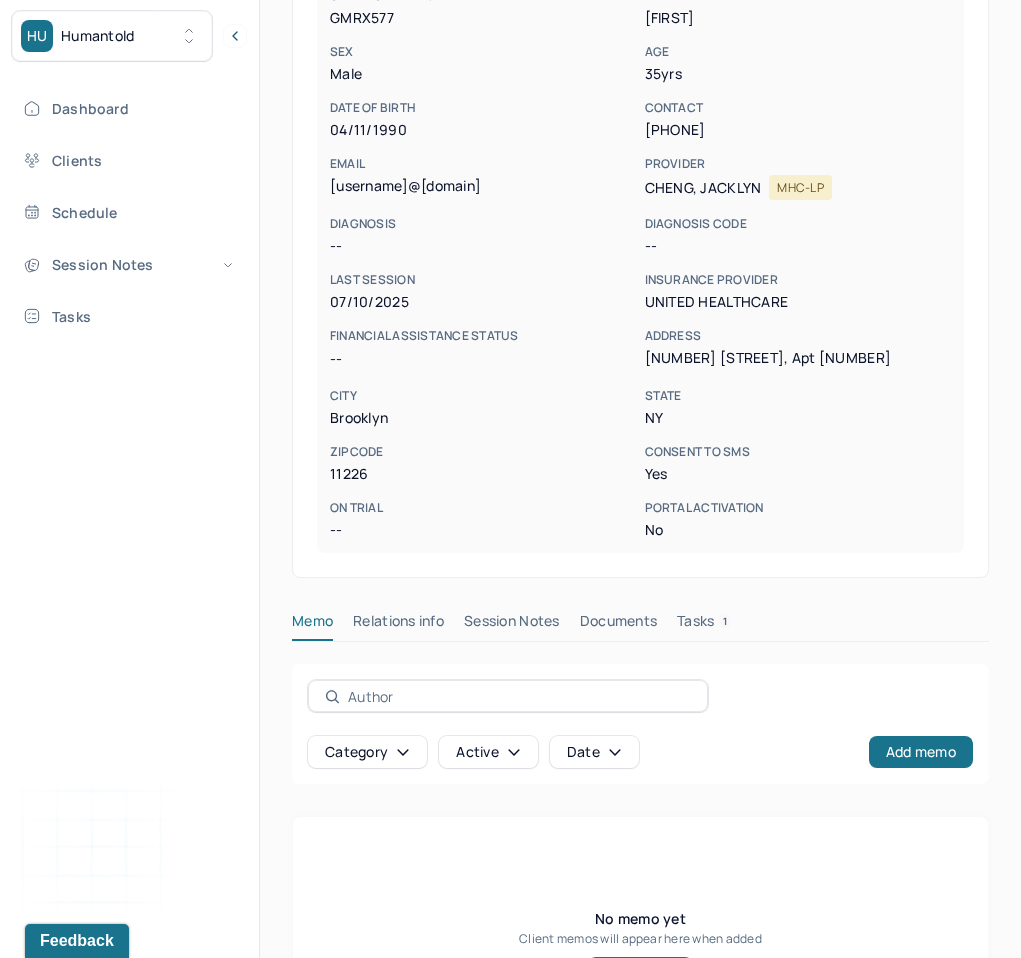 click on "Tasks 1" at bounding box center [704, 625] 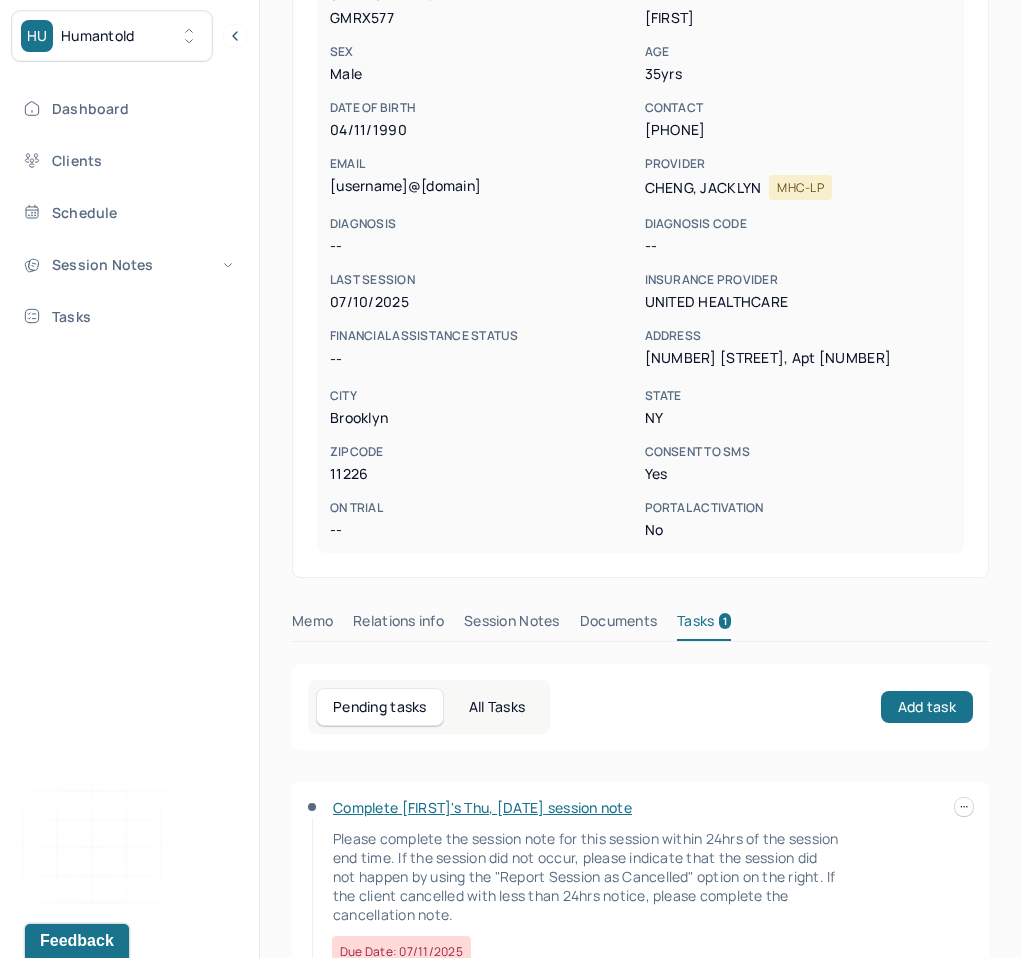 click on "Session Notes" at bounding box center (512, 625) 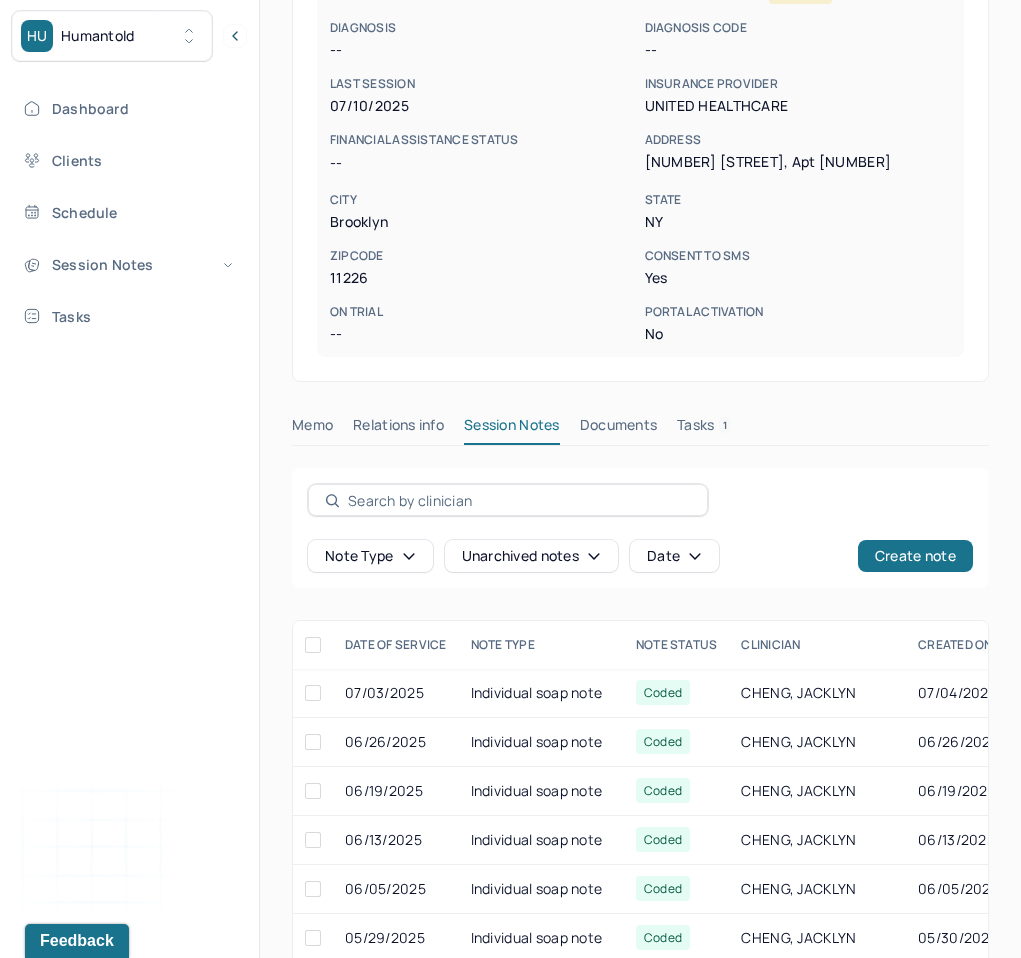 scroll, scrollTop: 590, scrollLeft: 0, axis: vertical 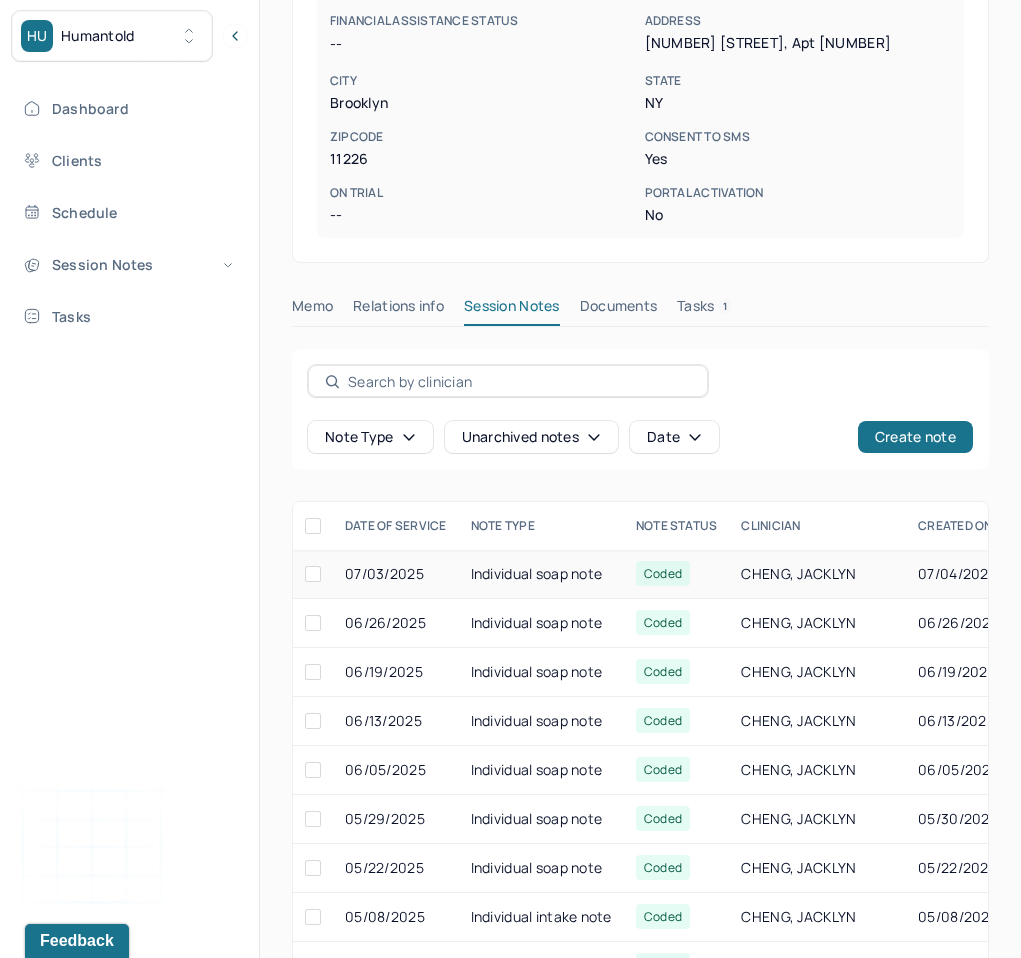 click on "Individual soap note" at bounding box center (541, 574) 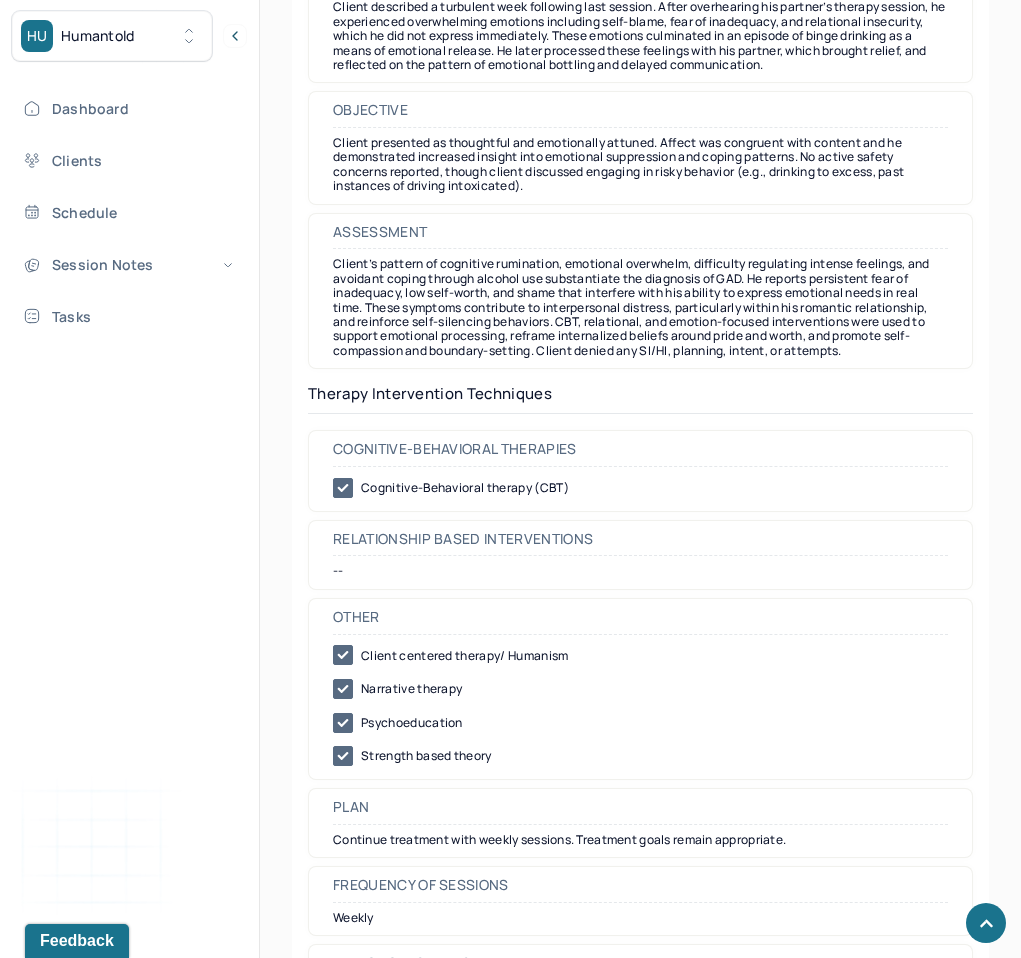 scroll, scrollTop: 1967, scrollLeft: 0, axis: vertical 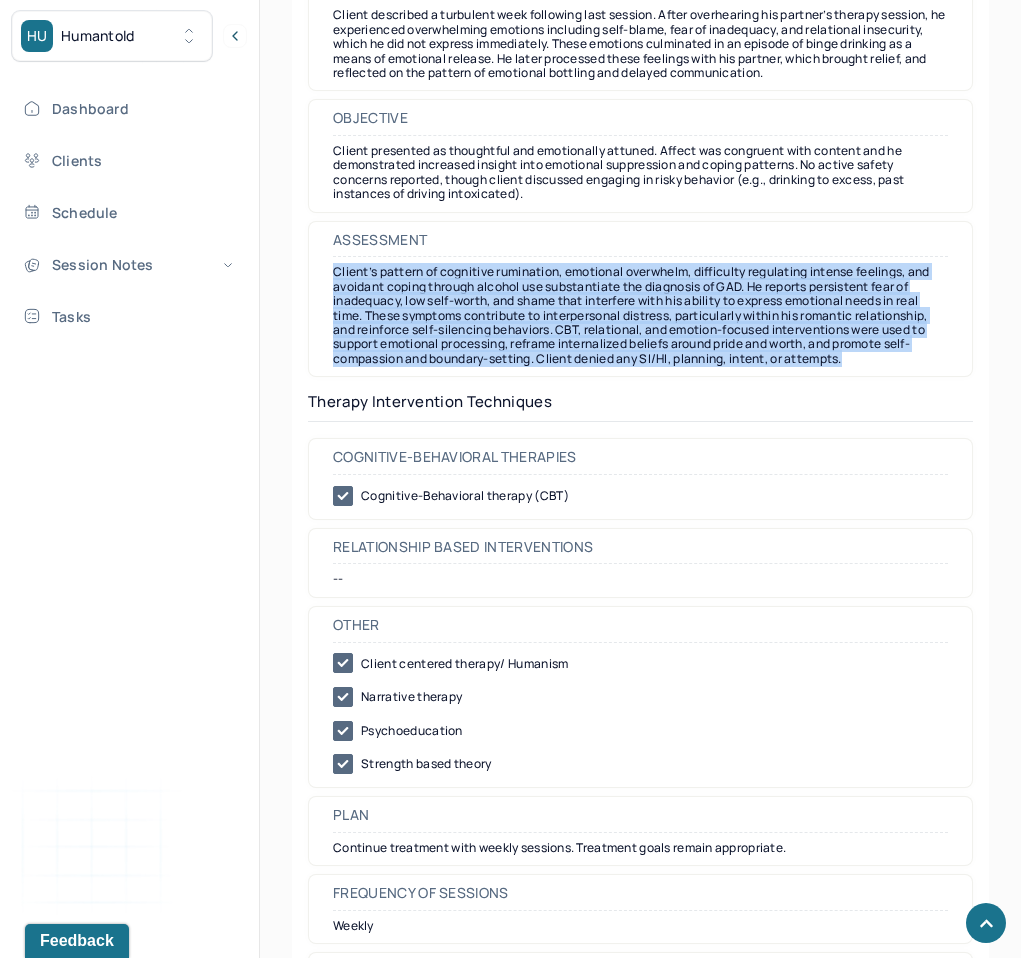 drag, startPoint x: 329, startPoint y: 274, endPoint x: 928, endPoint y: 383, distance: 608.8366 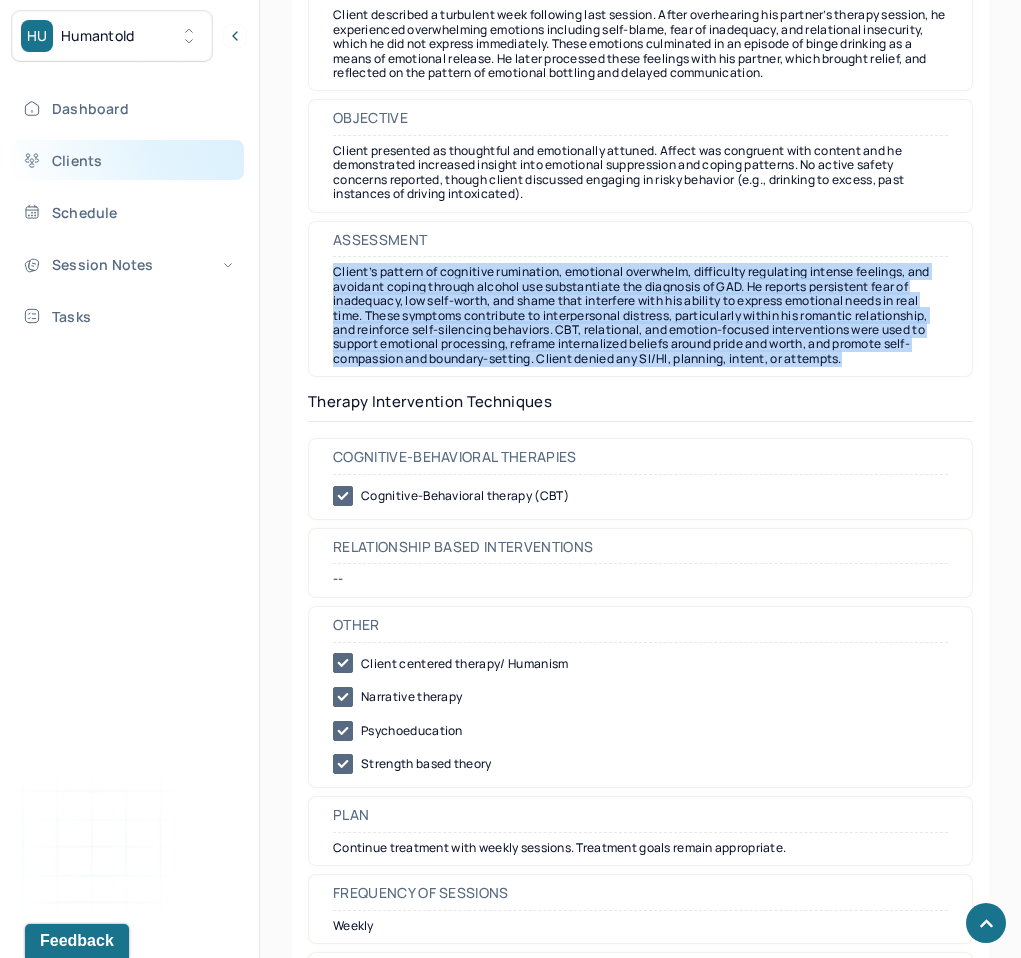 click on "Clients" at bounding box center (128, 160) 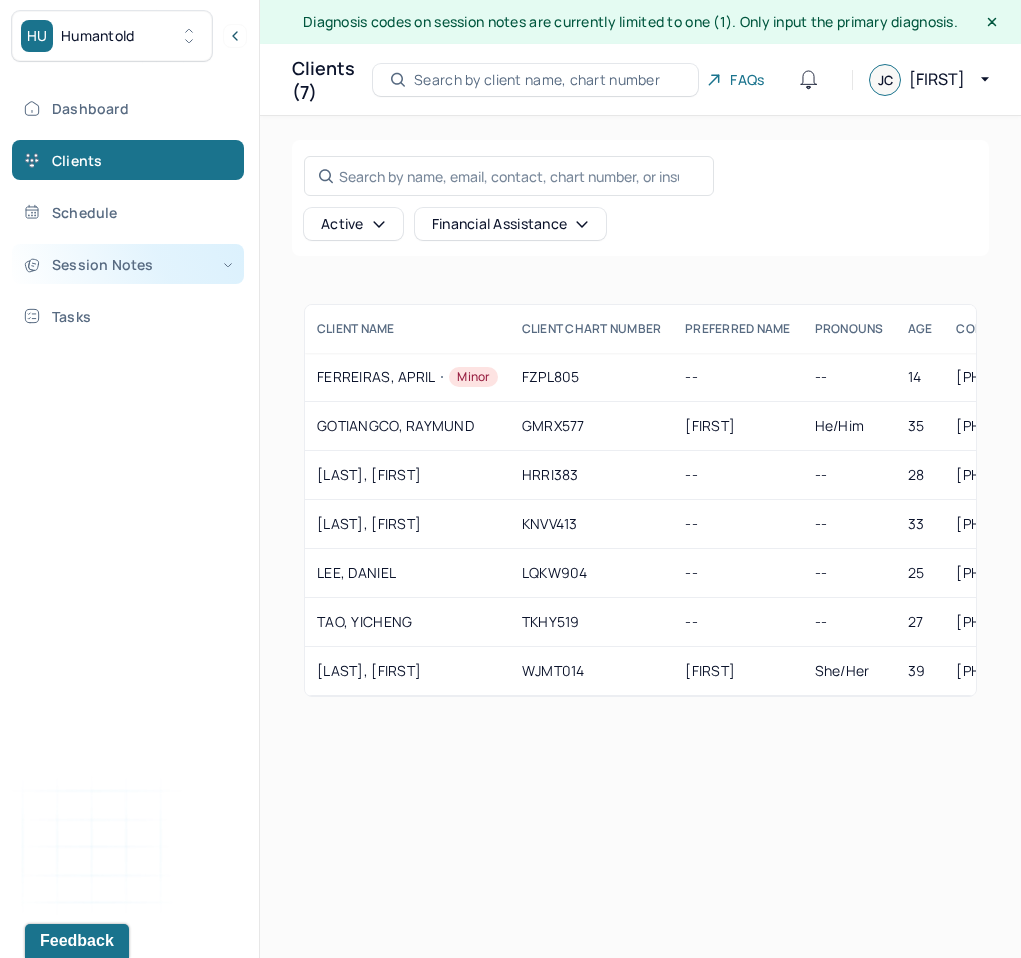 click on "Session Notes" at bounding box center [128, 264] 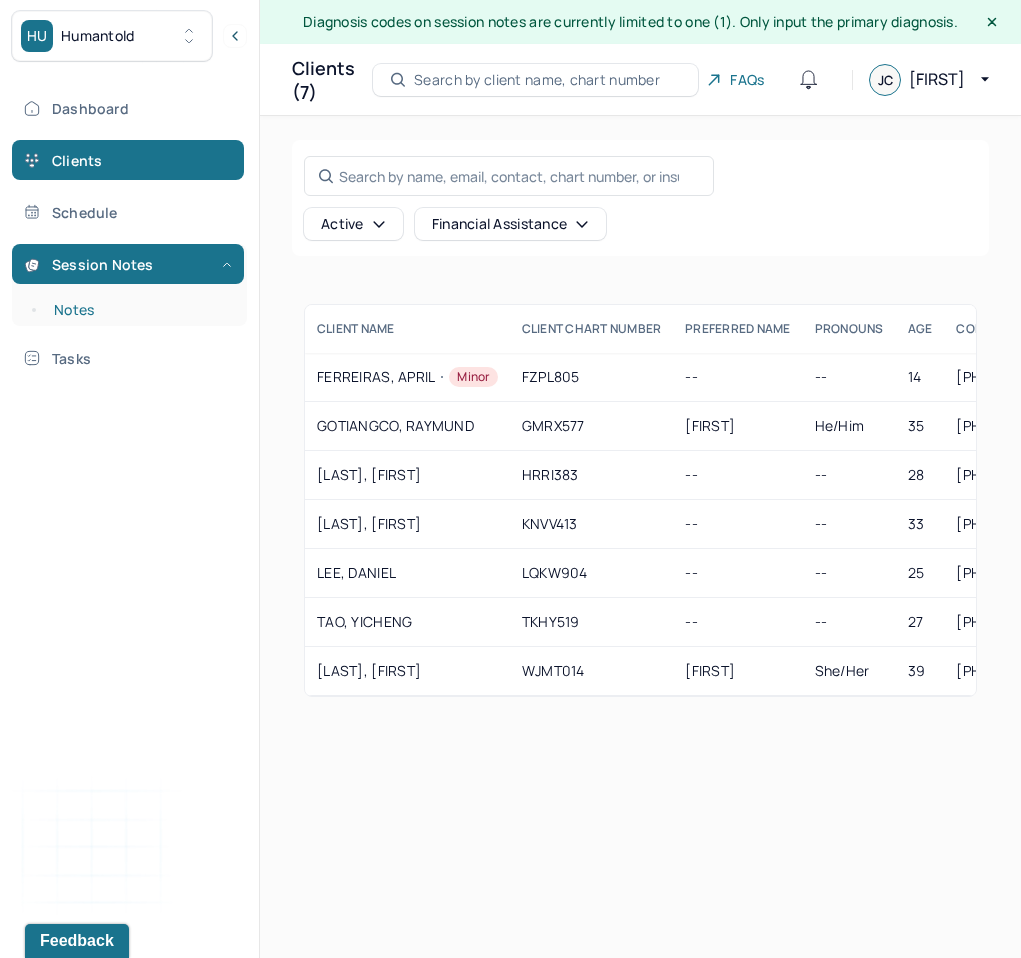 click on "Notes" at bounding box center [139, 310] 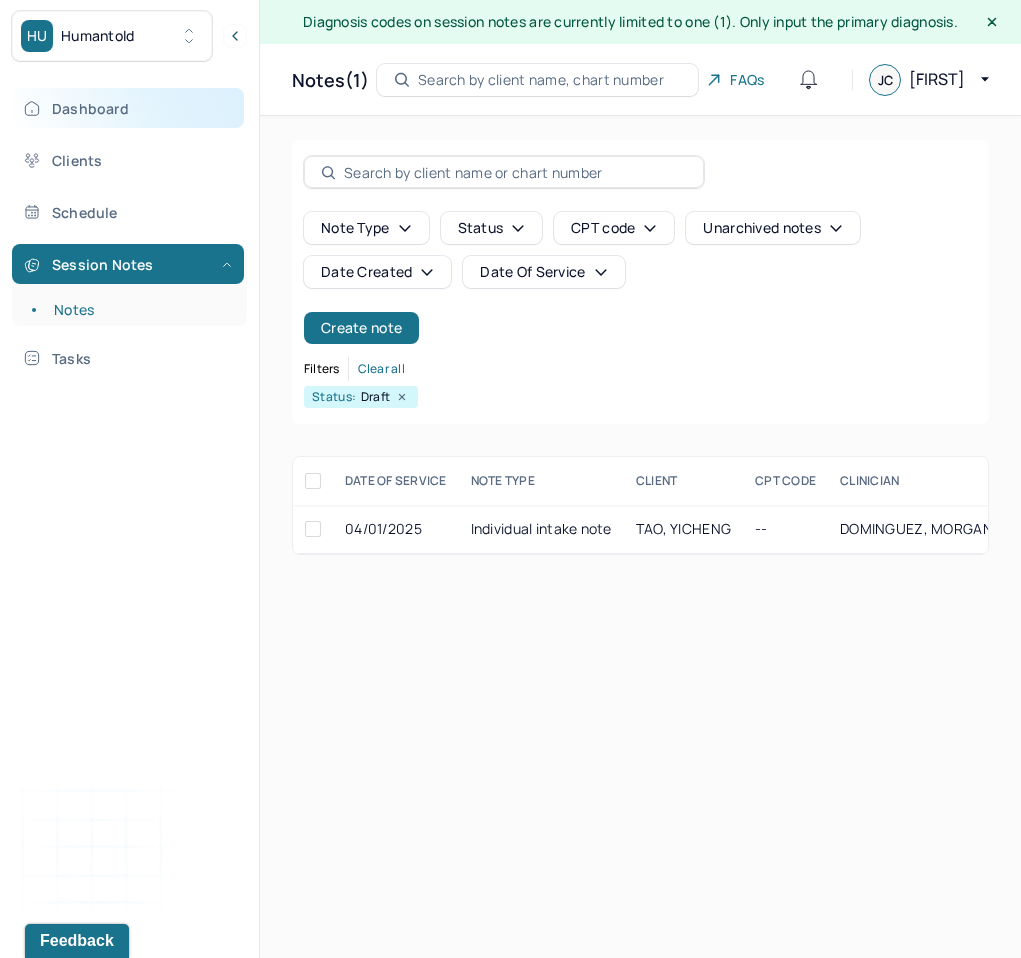 click on "Dashboard" at bounding box center (128, 108) 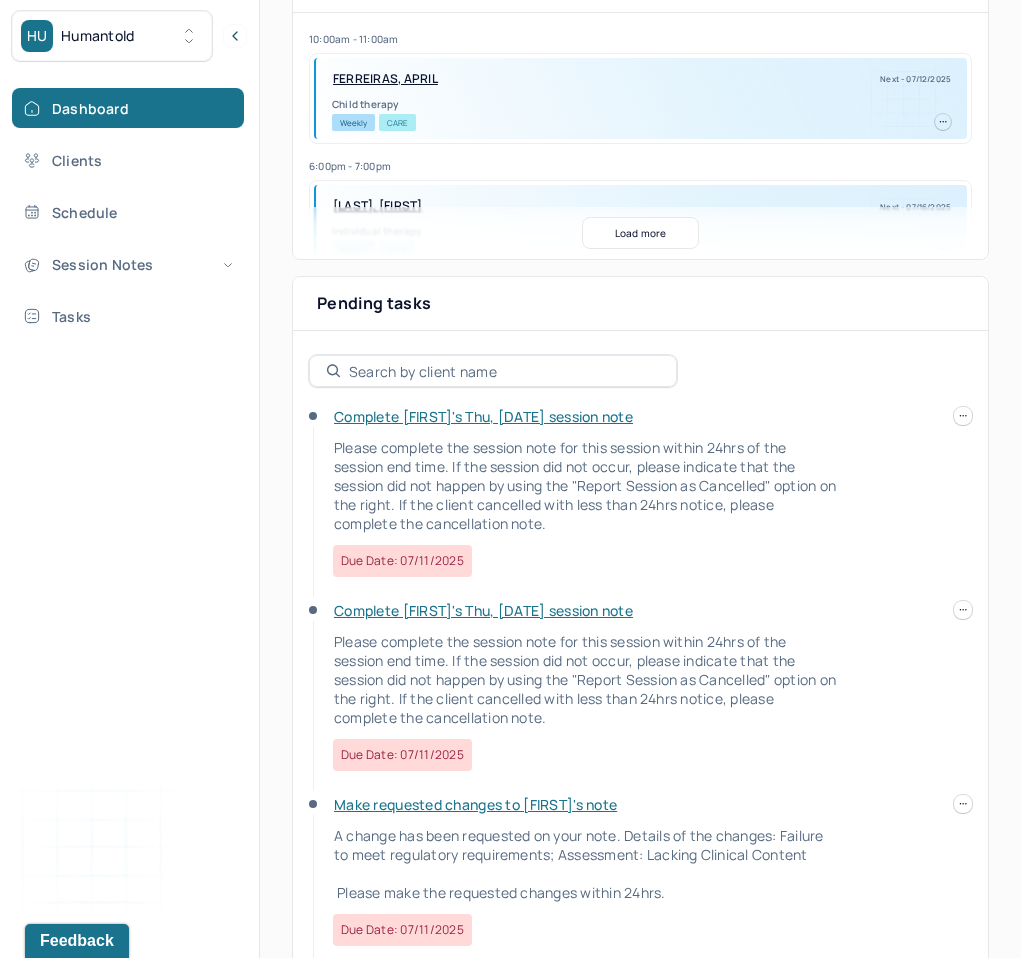 scroll, scrollTop: 738, scrollLeft: 0, axis: vertical 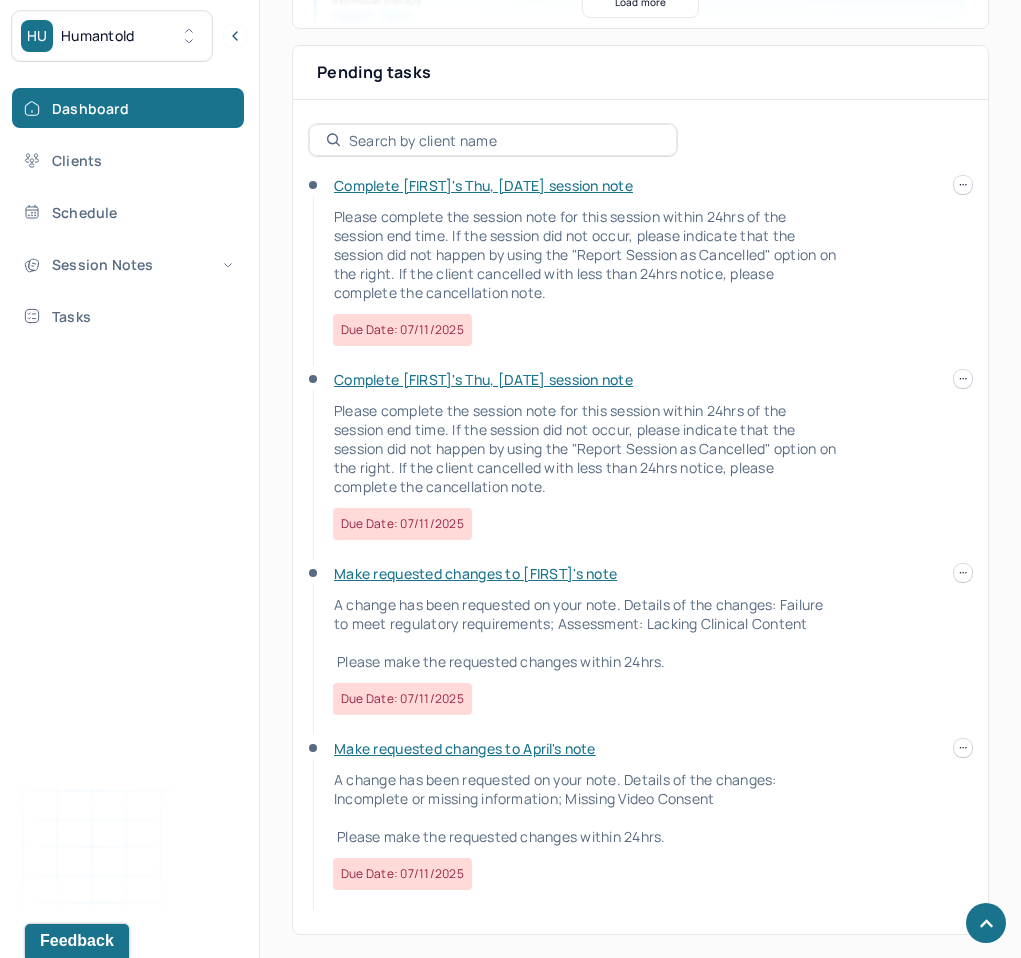 click on "Make requested changes to [FIRST]'s note" at bounding box center (475, 573) 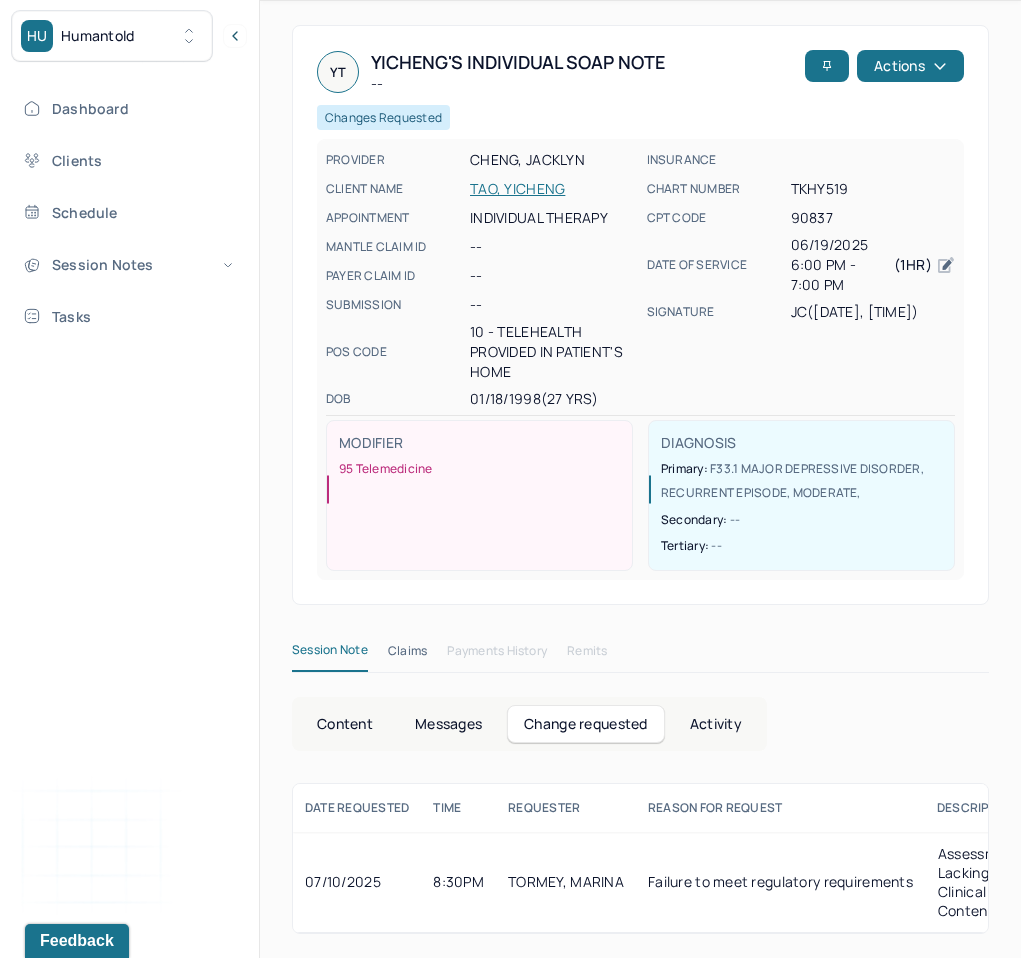 scroll, scrollTop: 116, scrollLeft: 0, axis: vertical 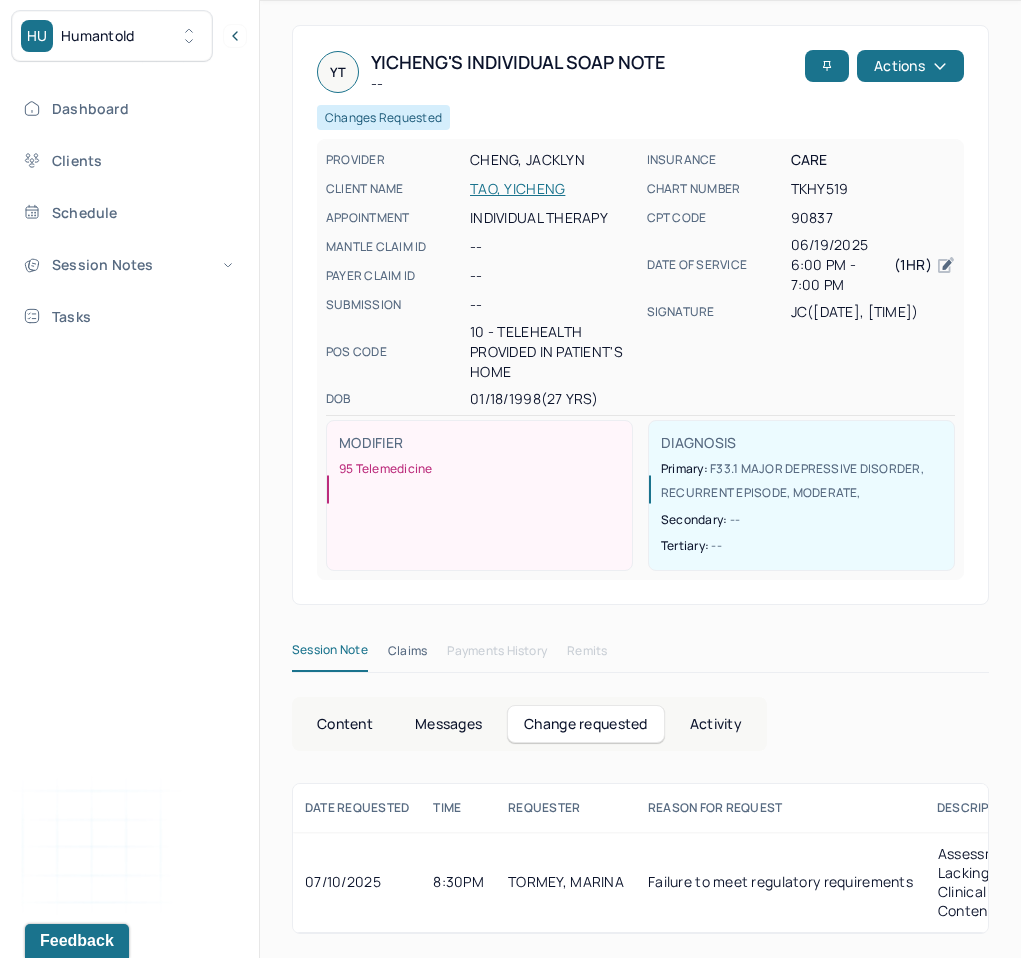 click on "Content" at bounding box center [345, 724] 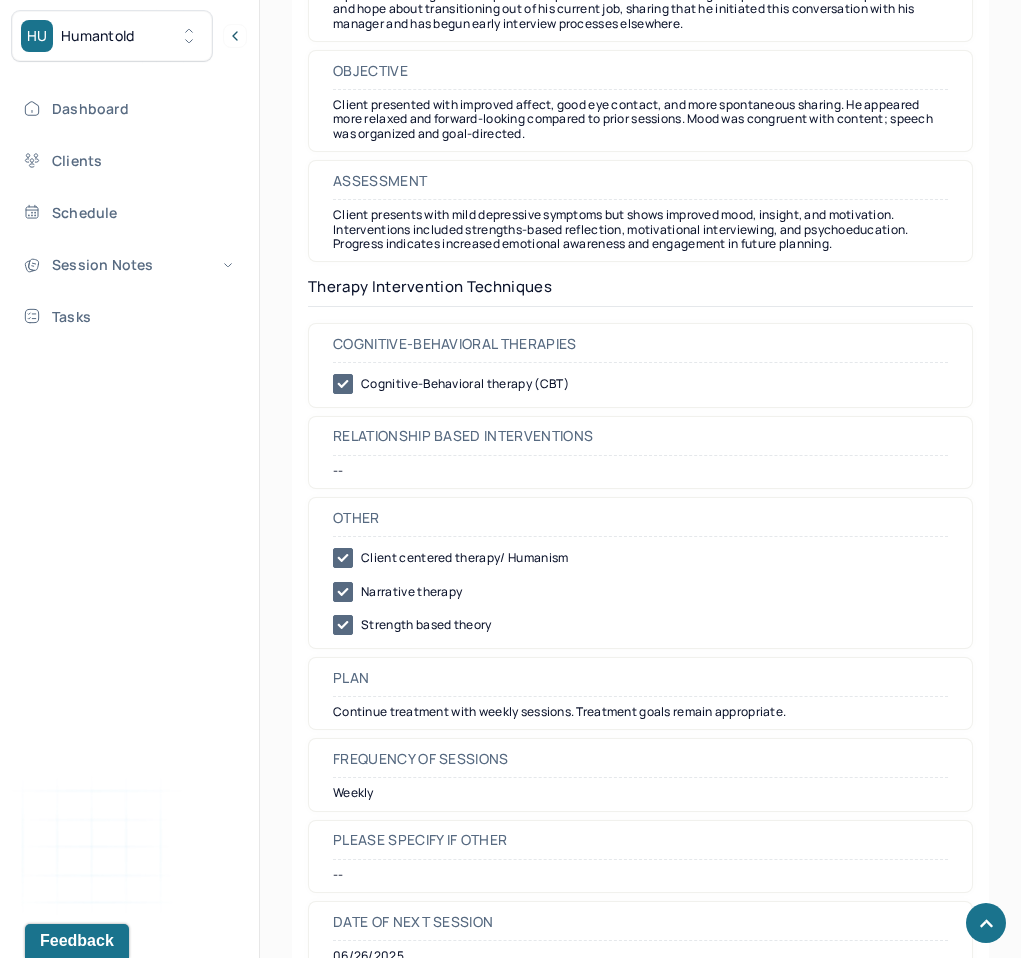 scroll, scrollTop: 1936, scrollLeft: 0, axis: vertical 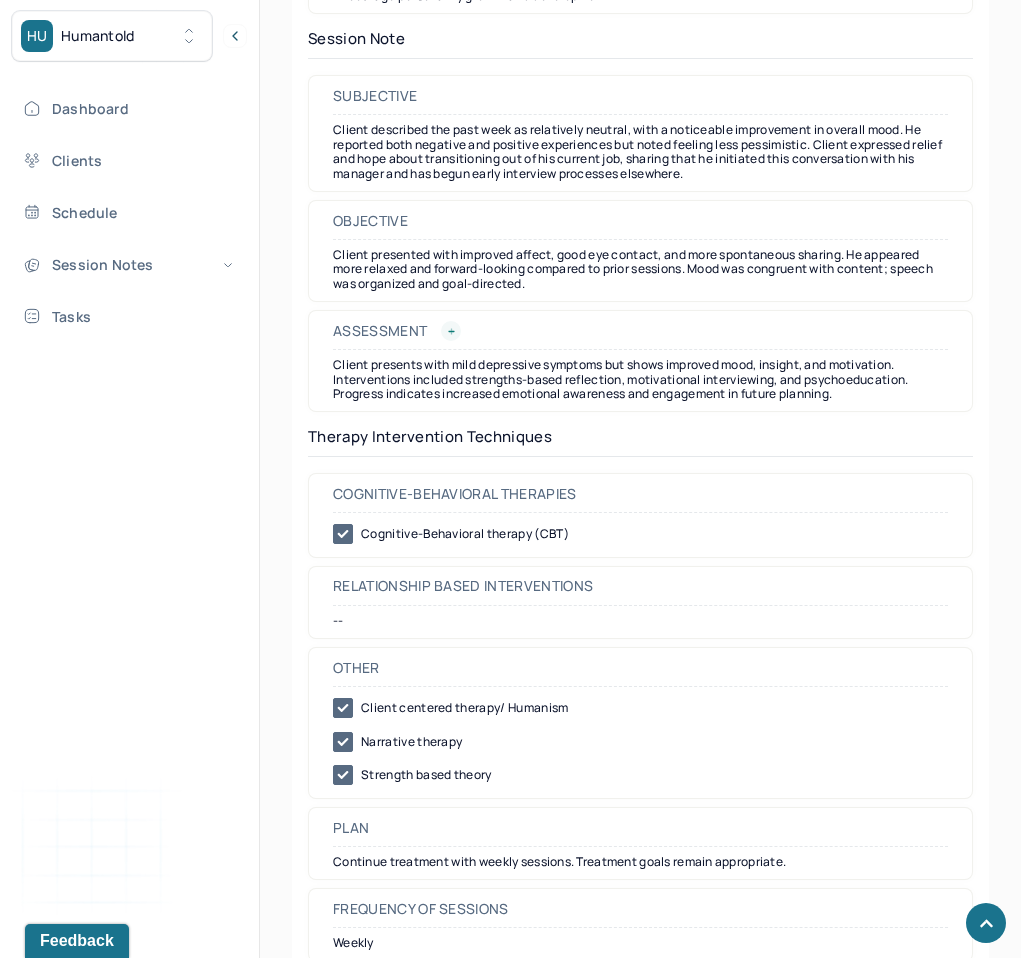 click at bounding box center (451, 331) 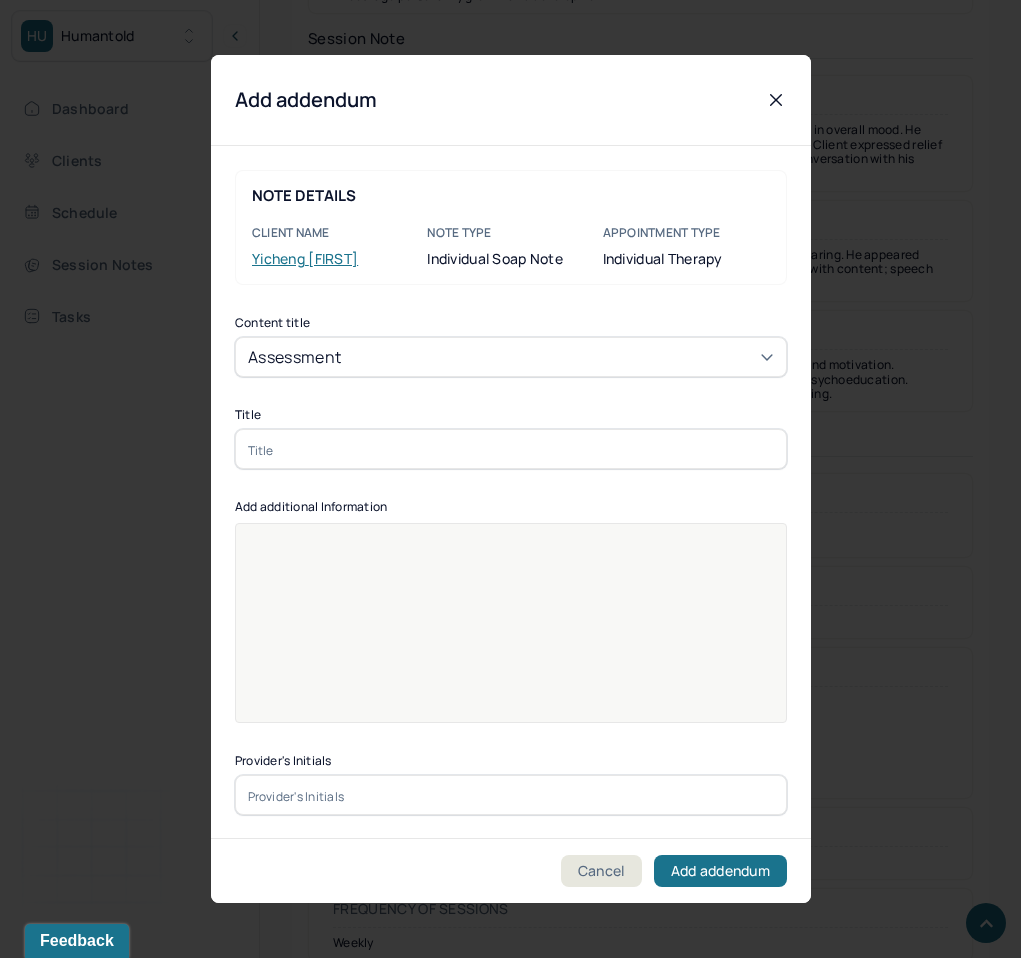 click at bounding box center (511, 449) 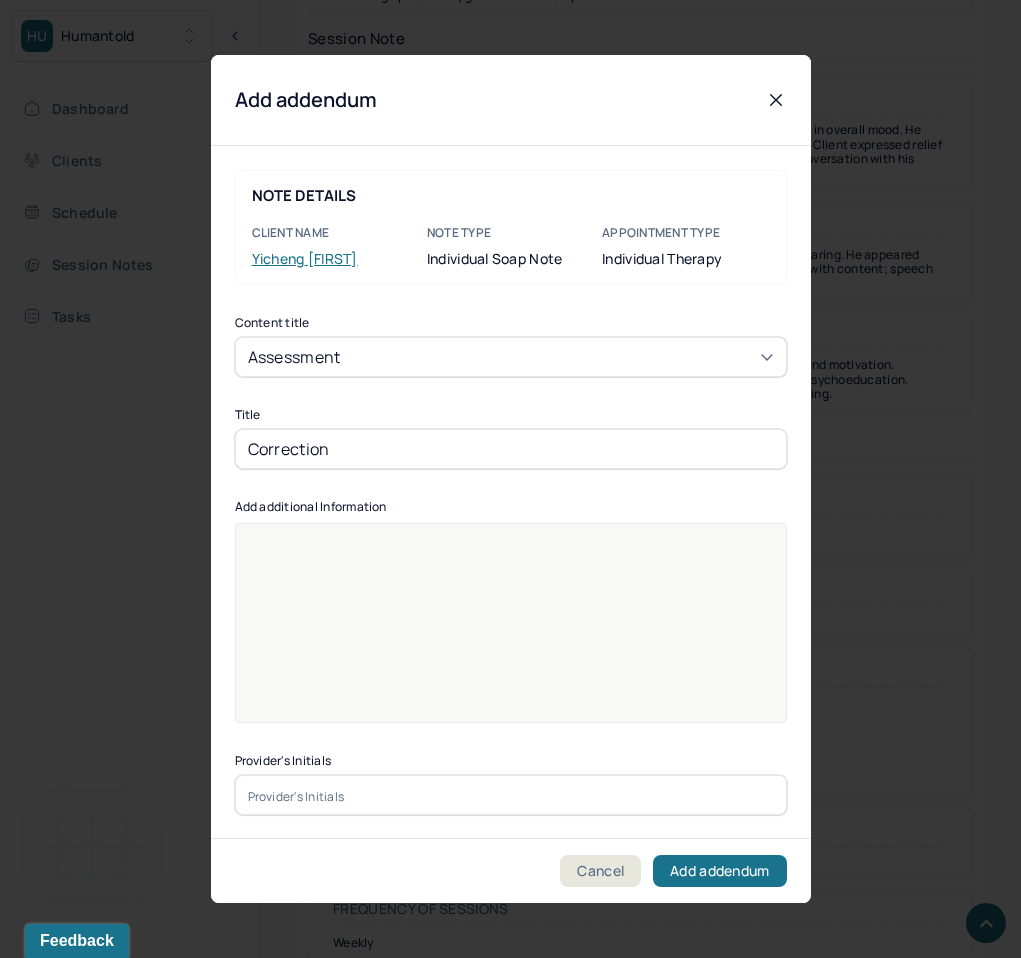 type on "Correction" 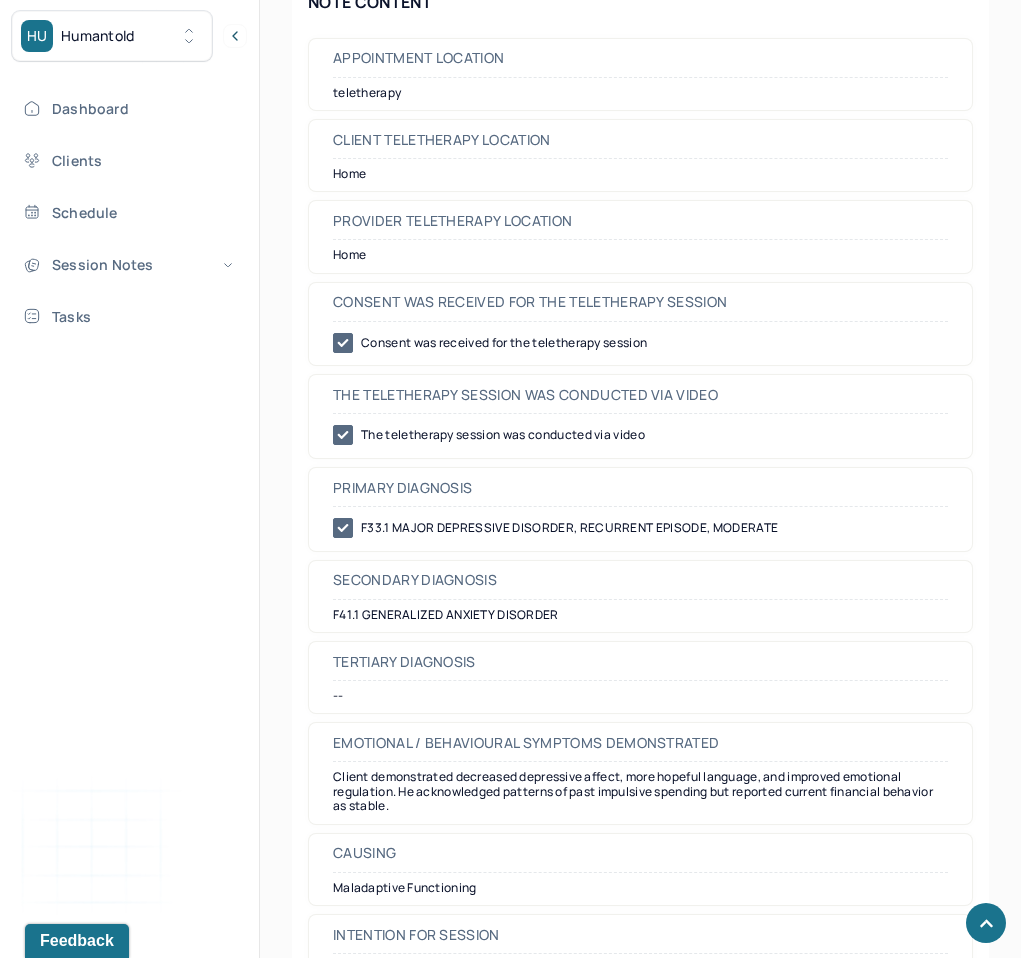 scroll, scrollTop: 993, scrollLeft: 0, axis: vertical 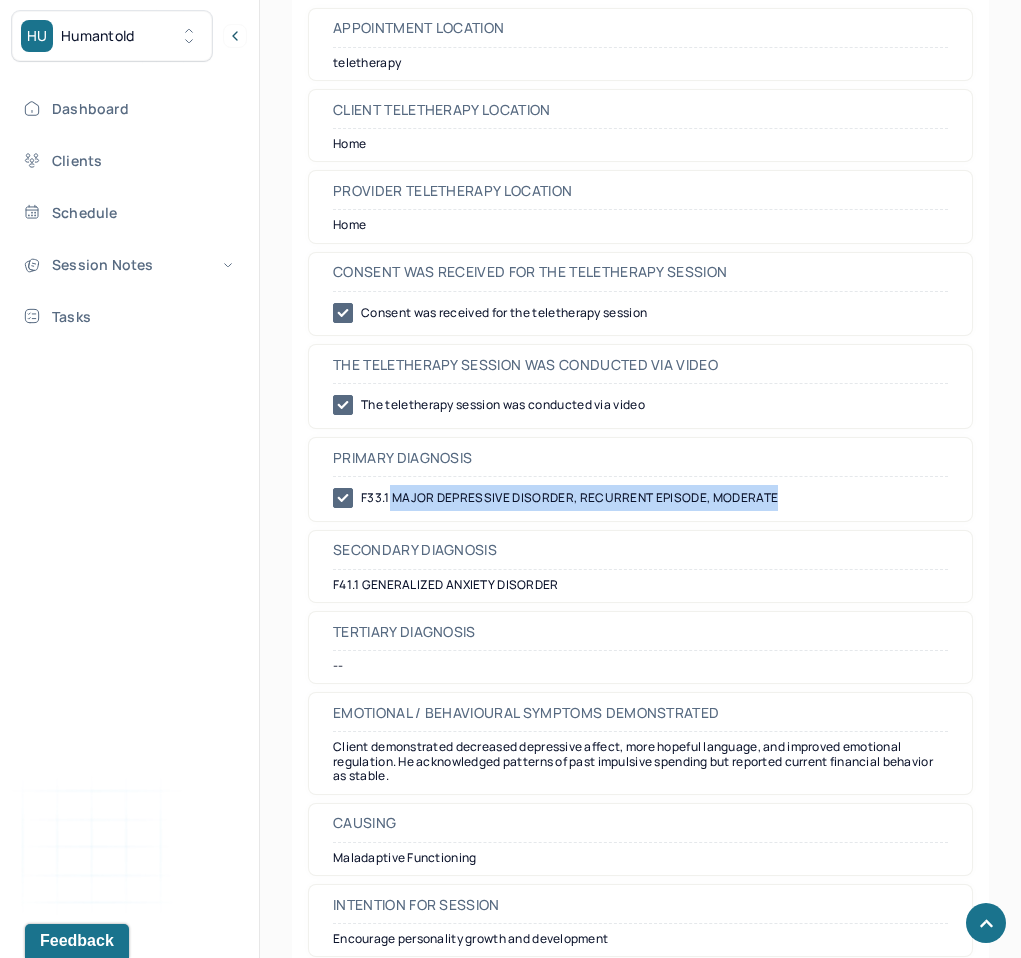 drag, startPoint x: 389, startPoint y: 498, endPoint x: 808, endPoint y: 515, distance: 419.34473 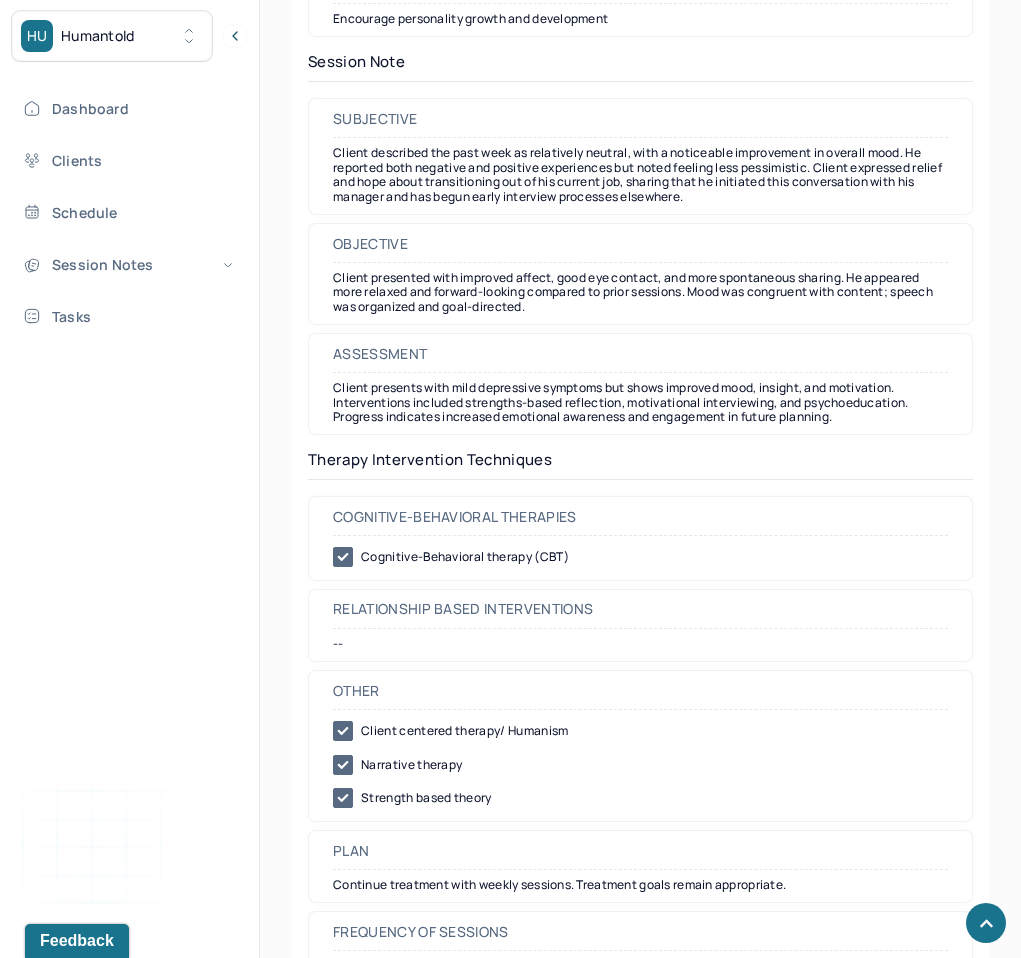 scroll, scrollTop: 1700, scrollLeft: 0, axis: vertical 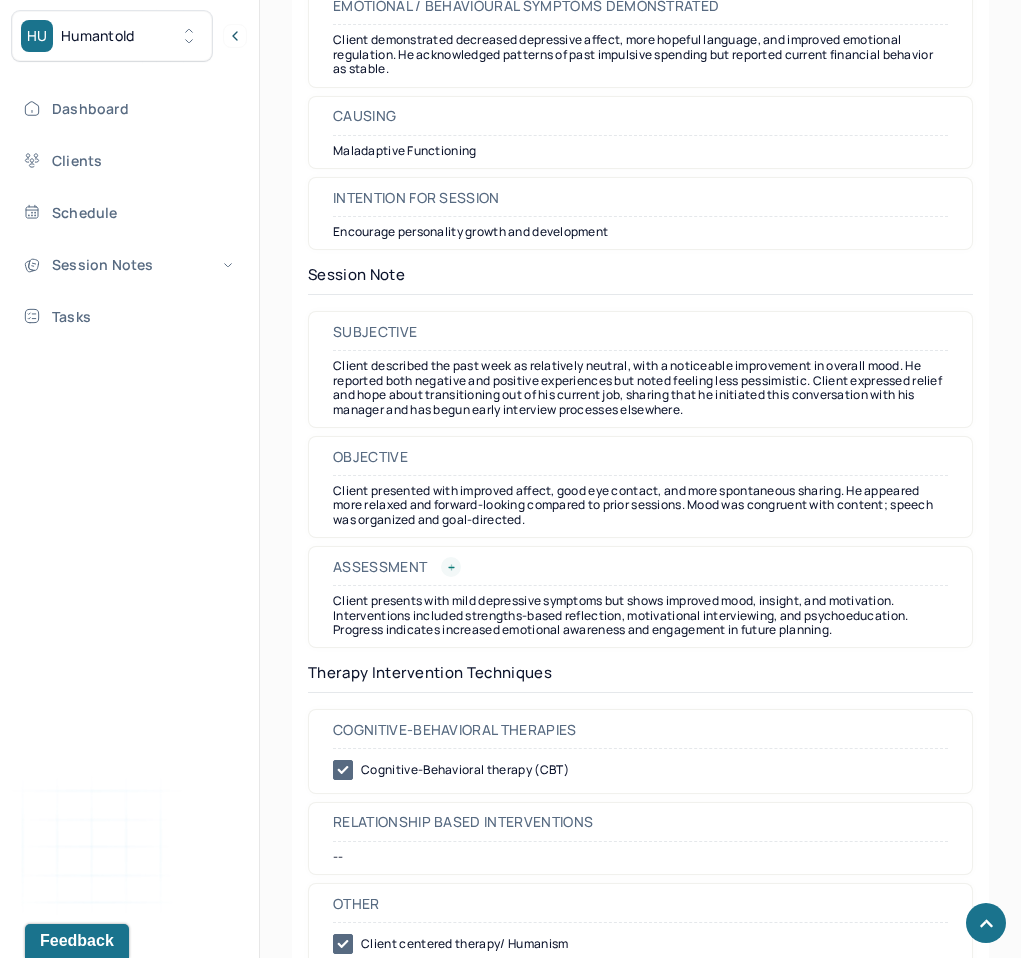 click at bounding box center [451, 567] 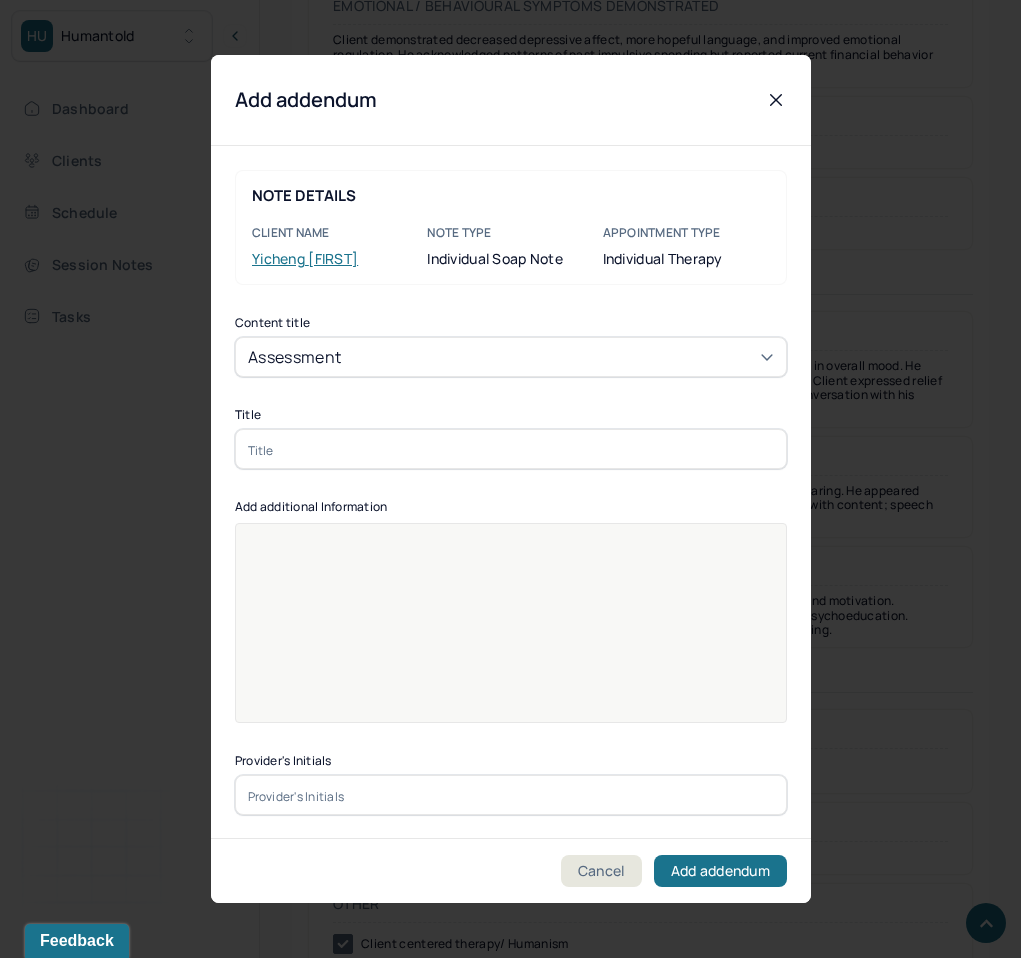 click at bounding box center (511, 449) 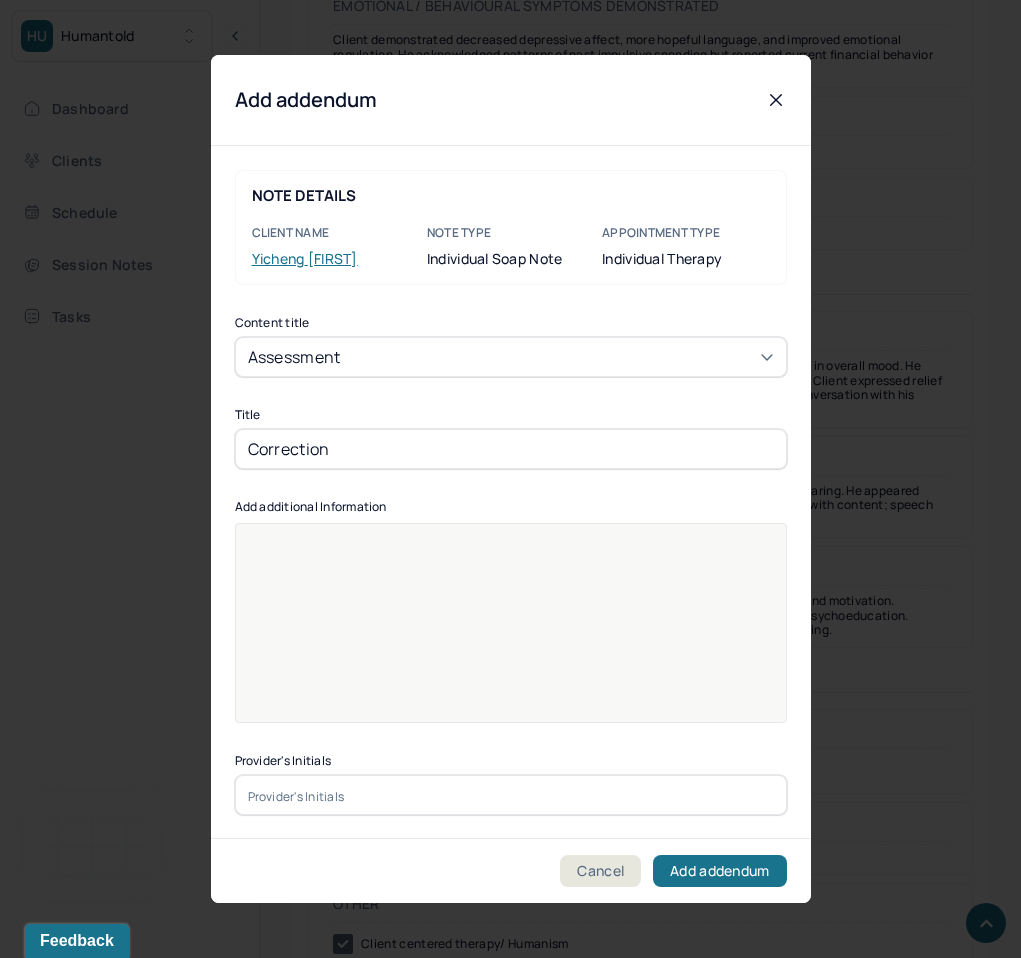 type on "Correction" 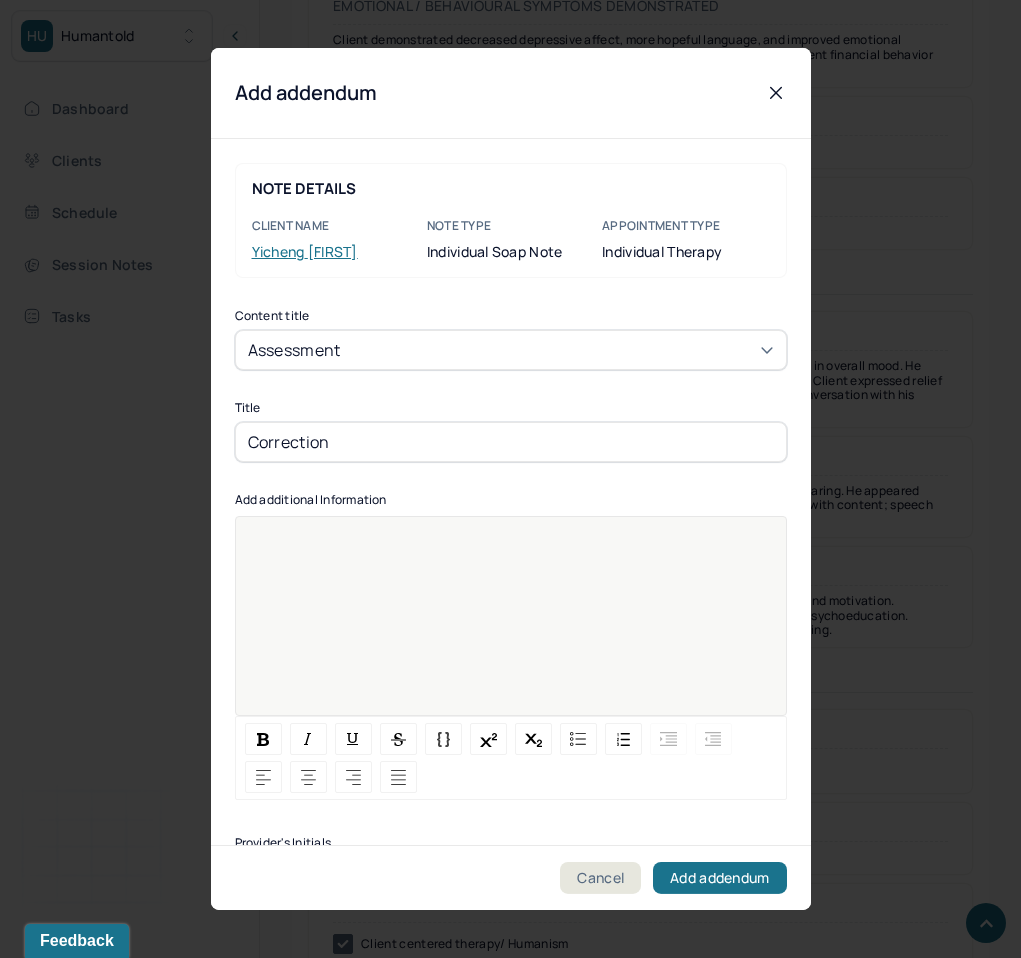 click at bounding box center (511, 629) 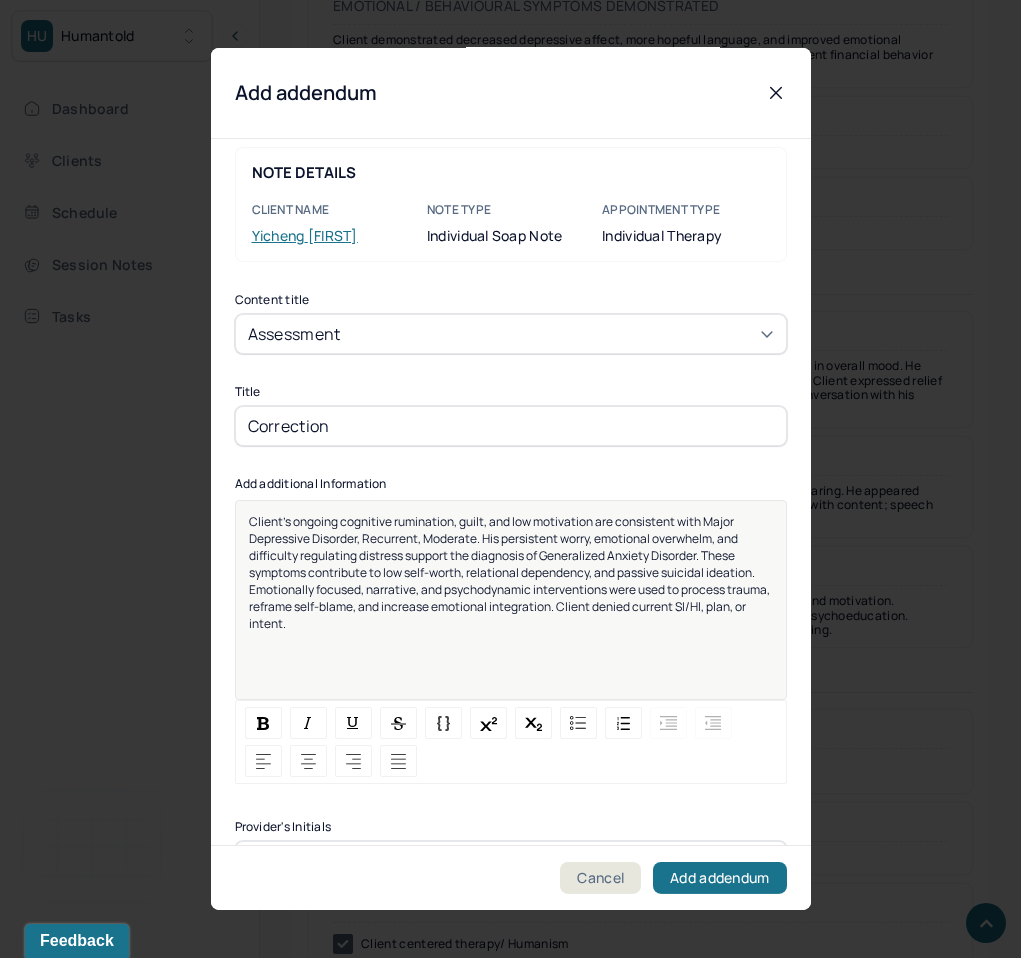 scroll, scrollTop: 18, scrollLeft: 0, axis: vertical 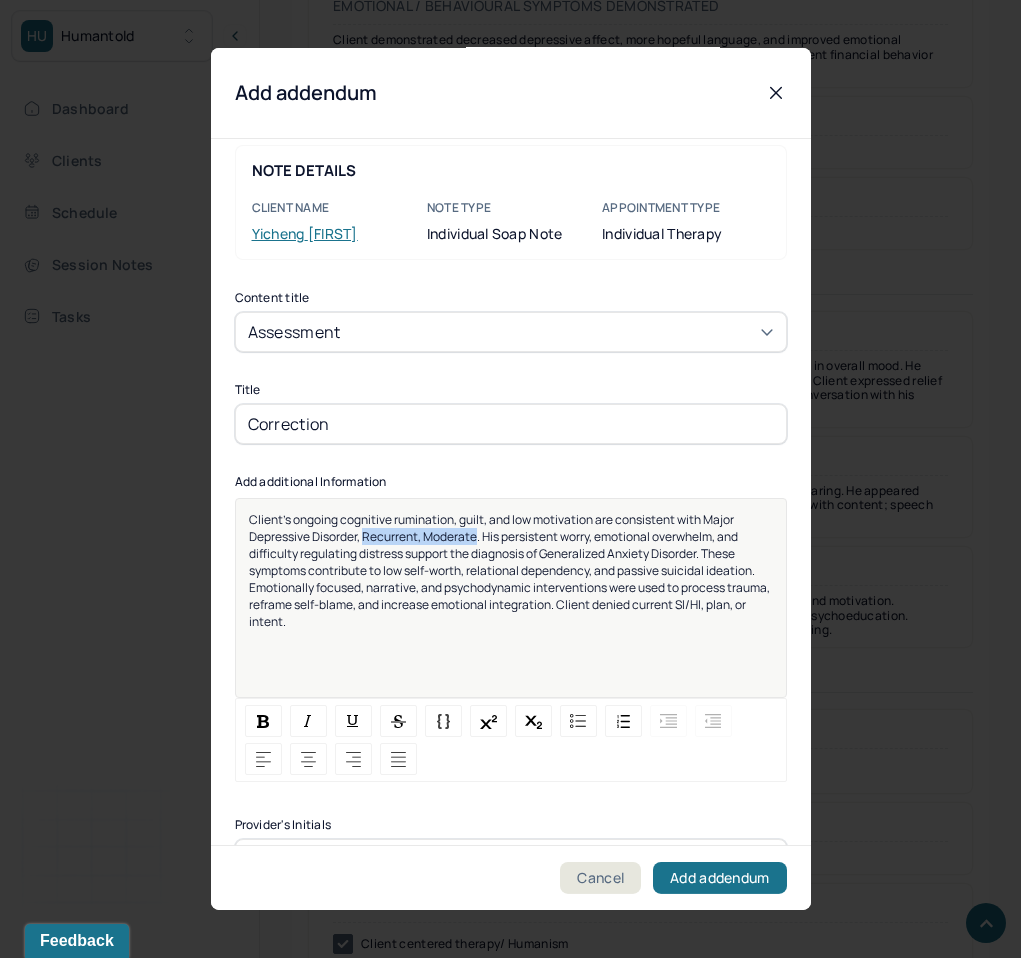 drag, startPoint x: 478, startPoint y: 534, endPoint x: 362, endPoint y: 532, distance: 116.01724 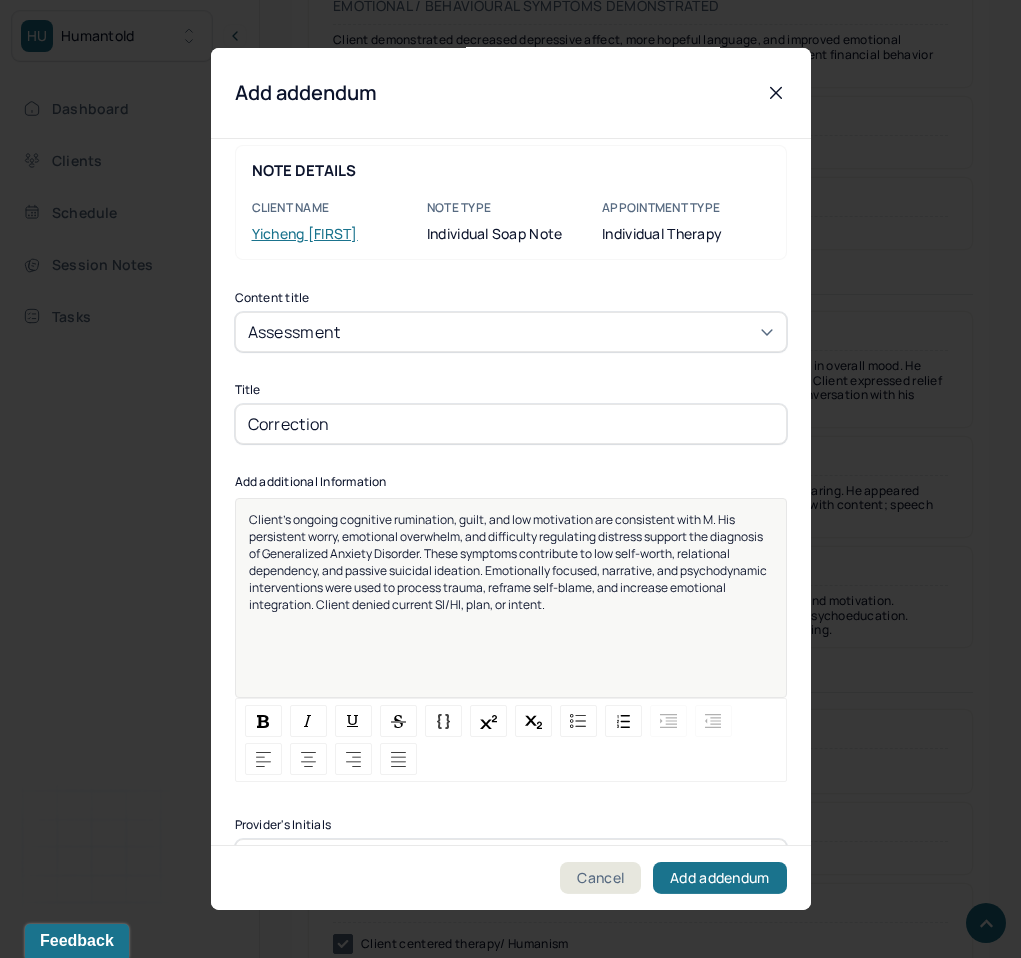 type 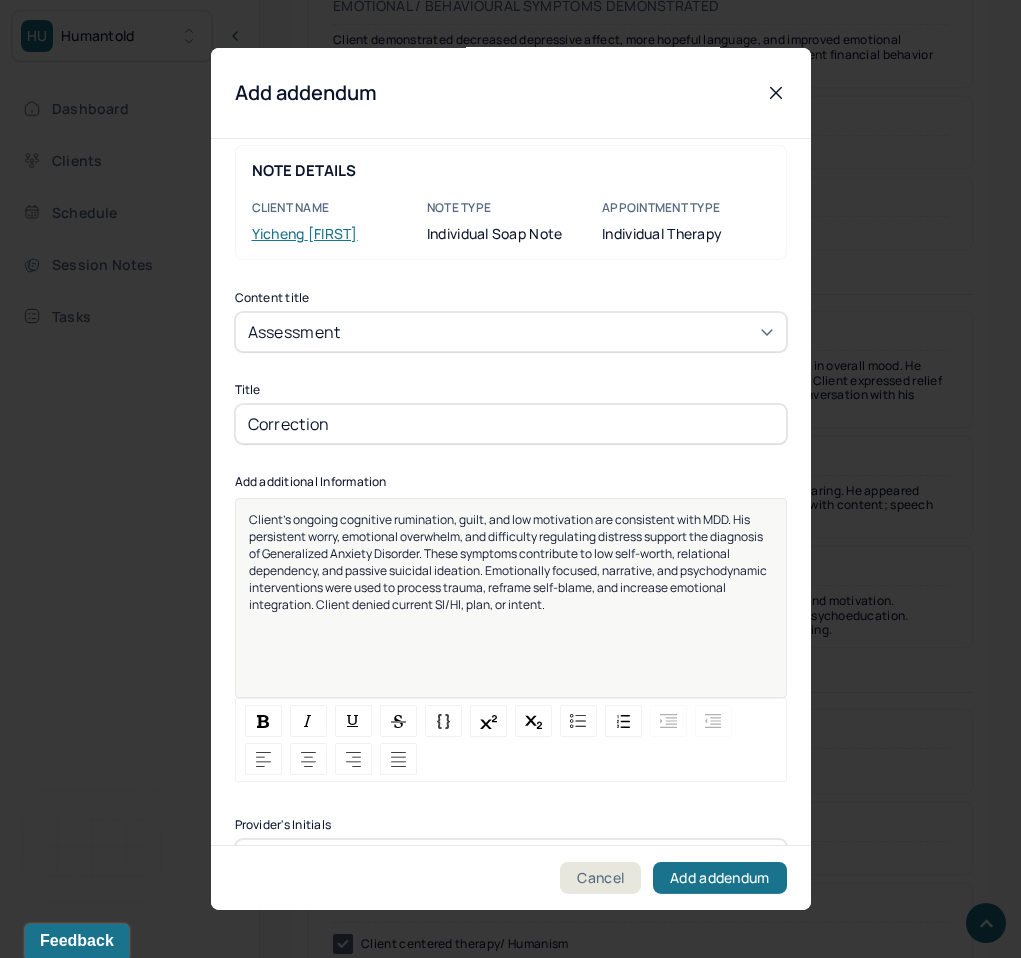 click on "Client’s ongoing cognitive rumination, guilt, and low motivation are consistent with MDD. His persistent worry, emotional overwhelm, and difficulty regulating distress support the diagnosis of Generalized Anxiety Disorder. These symptoms contribute to low self-worth, relational dependency, and passive suicidal ideation. Emotionally focused, narrative, and psychodynamic interventions were used to process trauma, reframe self-blame, and increase emotional integration. Client denied current SI/HI, plan, or intent." at bounding box center [509, 562] 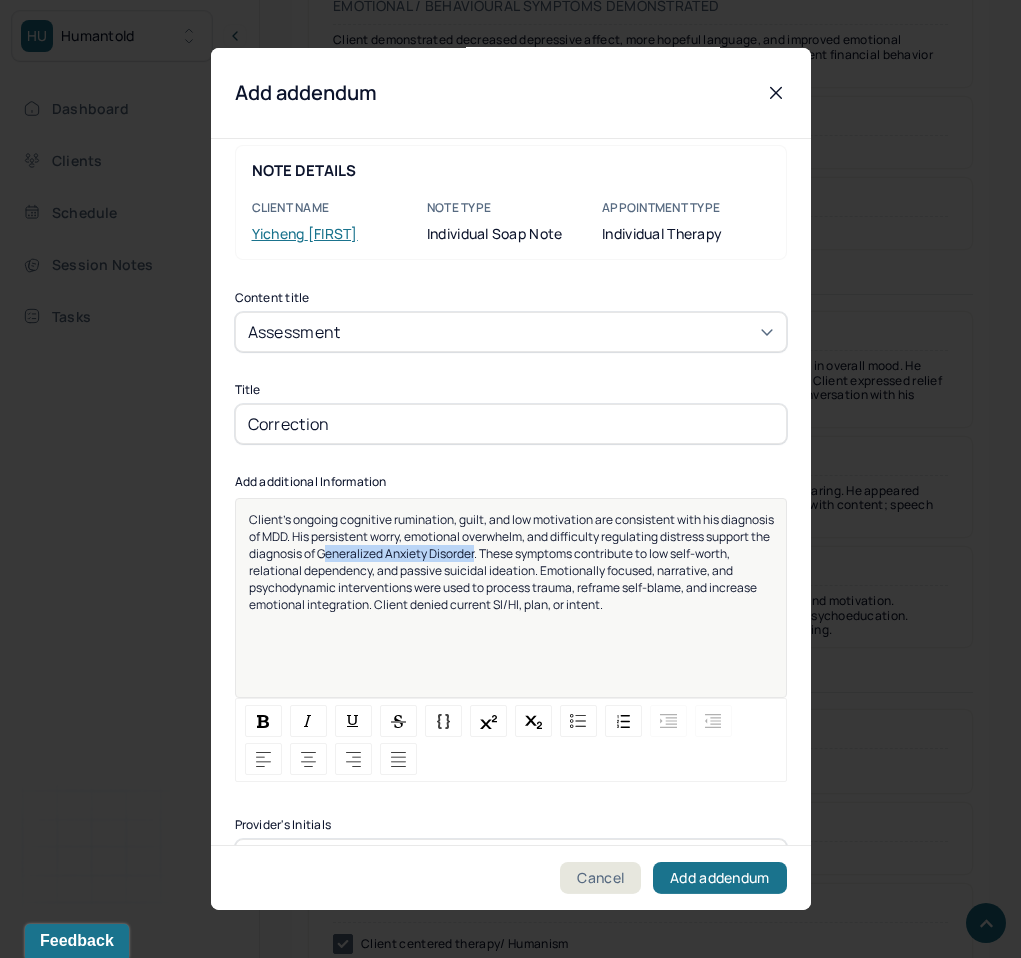 drag, startPoint x: 390, startPoint y: 551, endPoint x: 542, endPoint y: 551, distance: 152 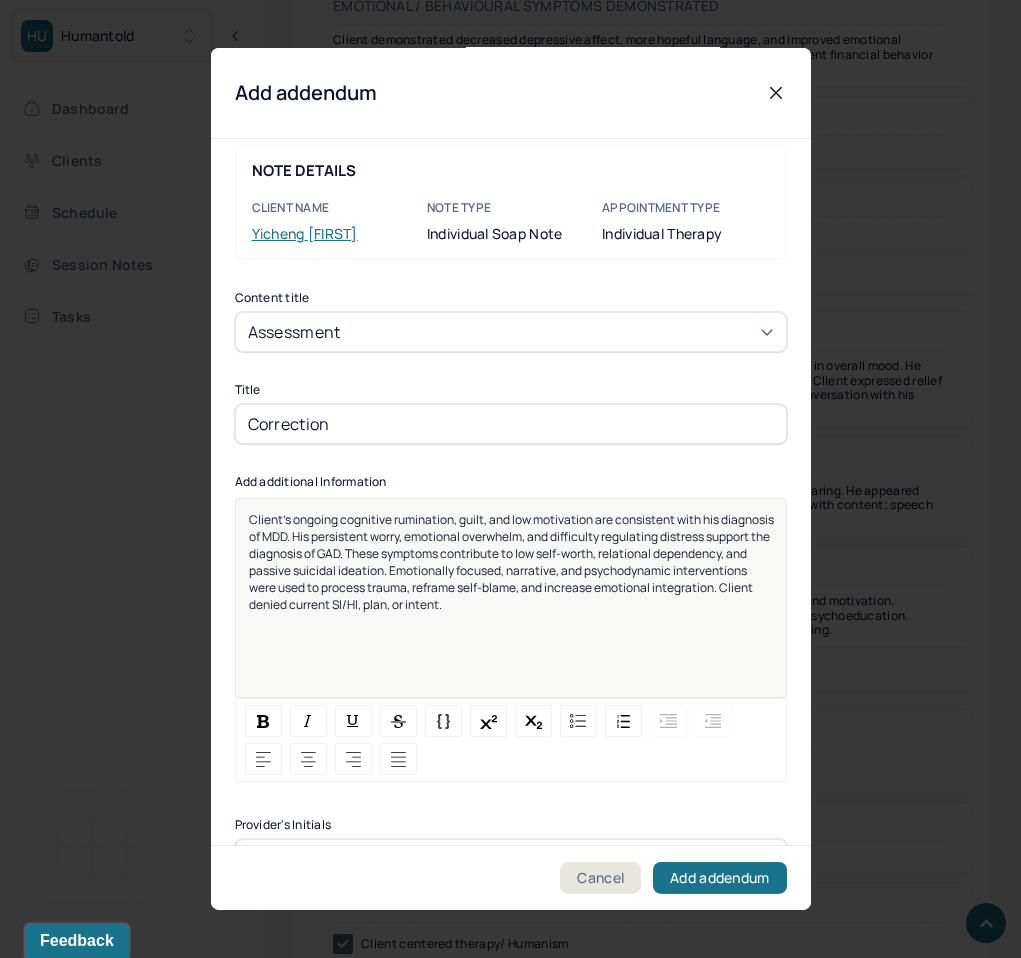 scroll, scrollTop: 25, scrollLeft: 0, axis: vertical 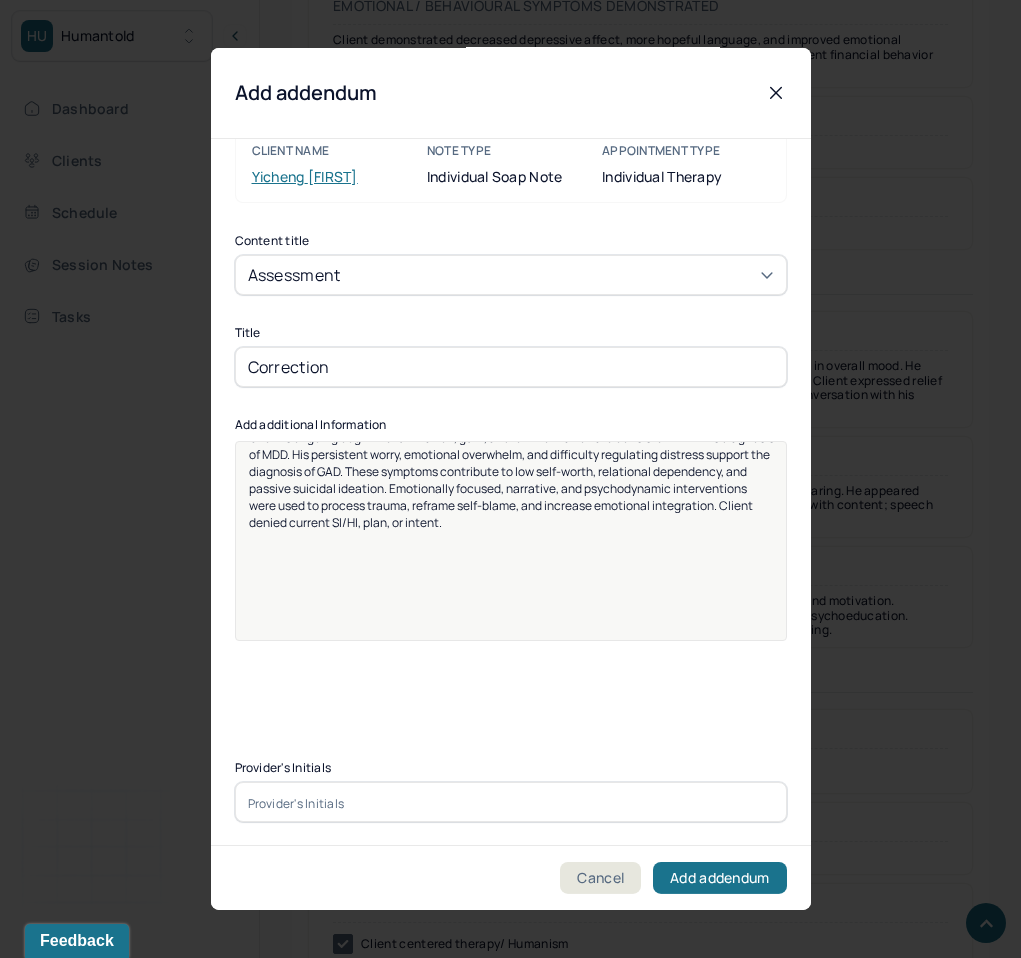 click at bounding box center [511, 802] 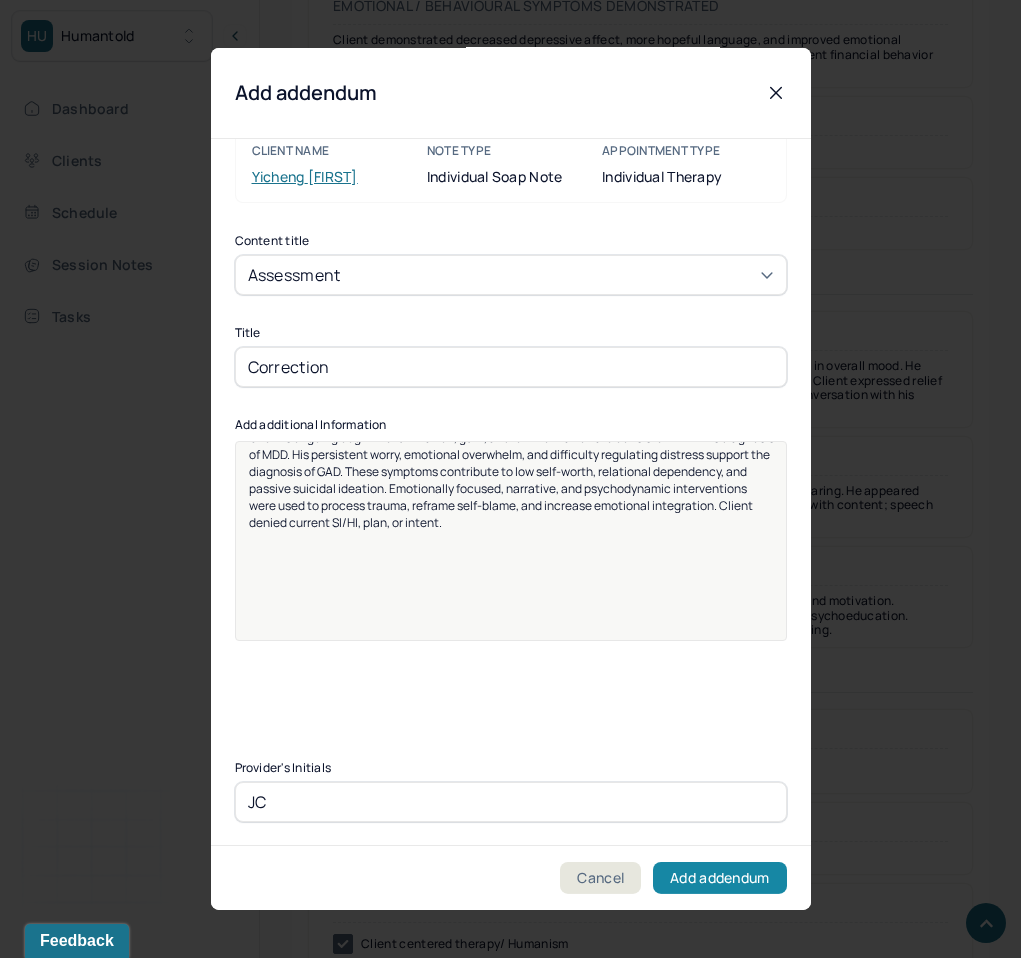 type on "JC" 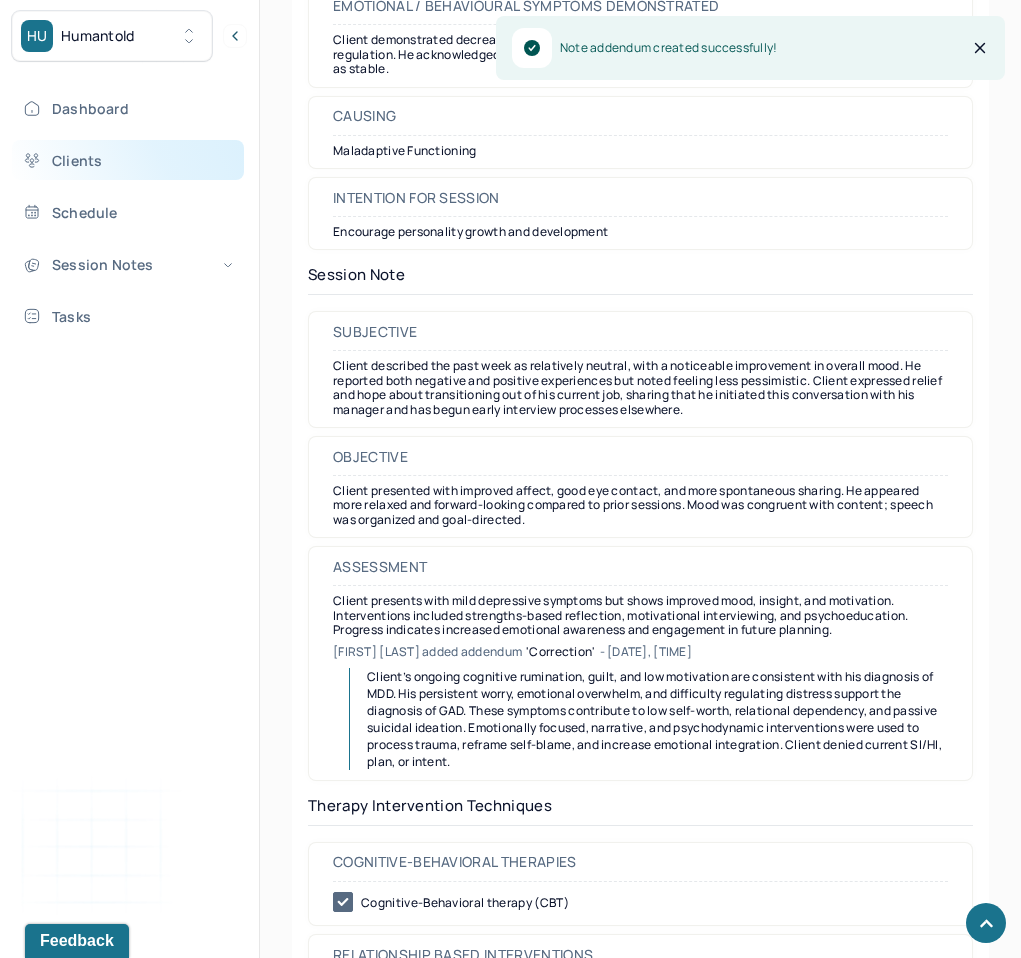 click on "Clients" at bounding box center (128, 160) 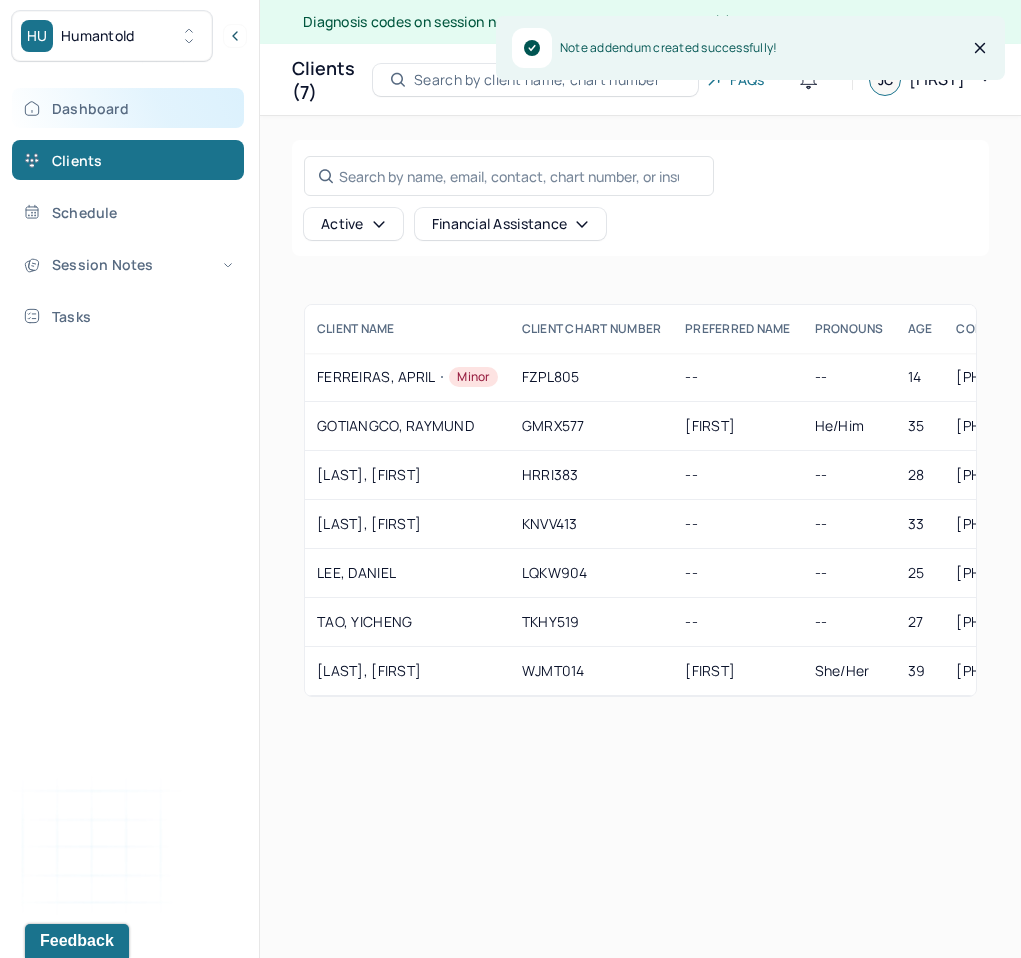 click on "Dashboard" at bounding box center (128, 108) 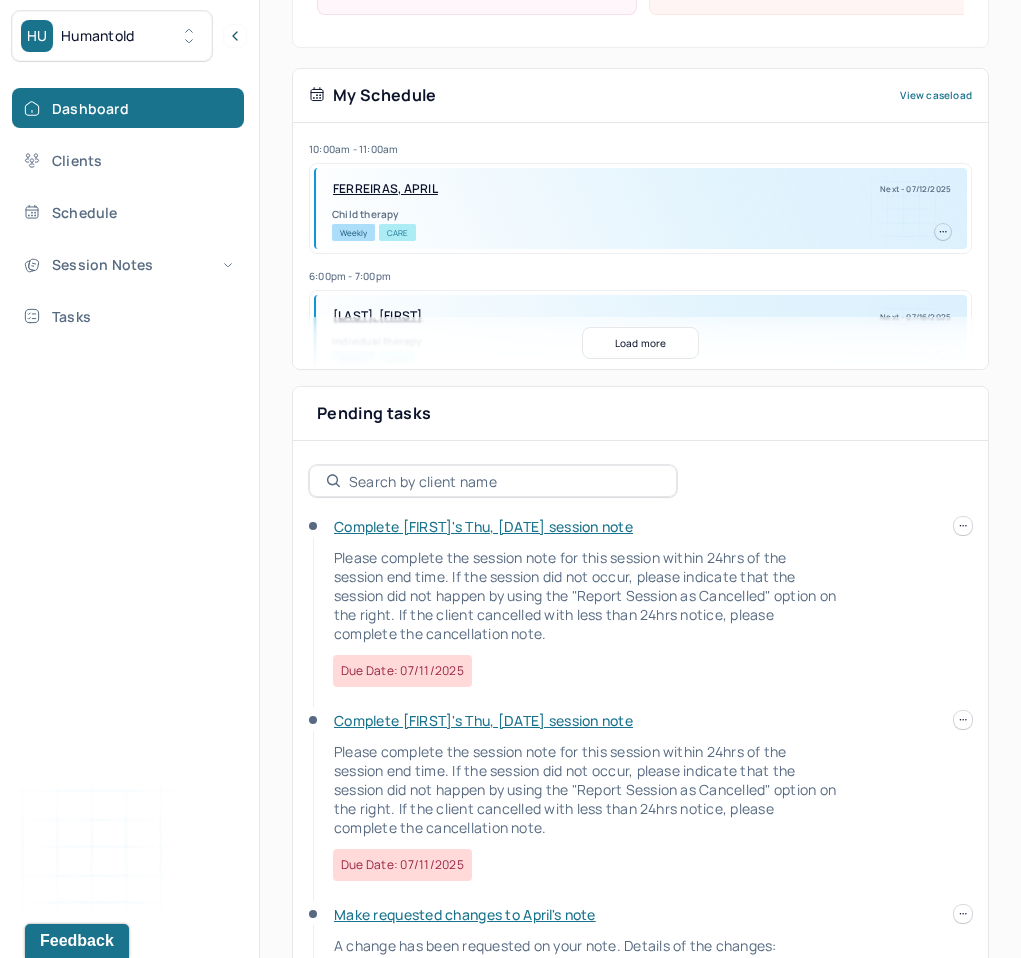 scroll, scrollTop: 563, scrollLeft: 0, axis: vertical 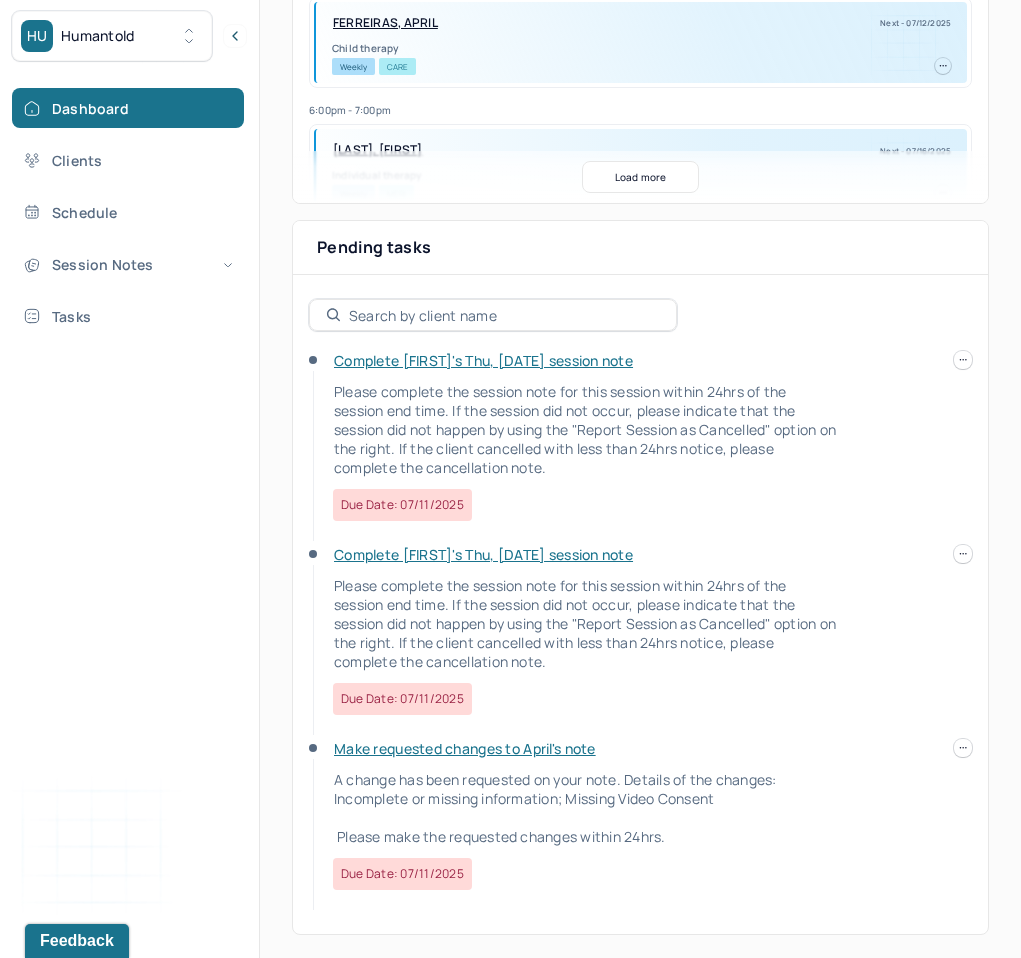 click on "Make requested changes to April's note" at bounding box center (465, 748) 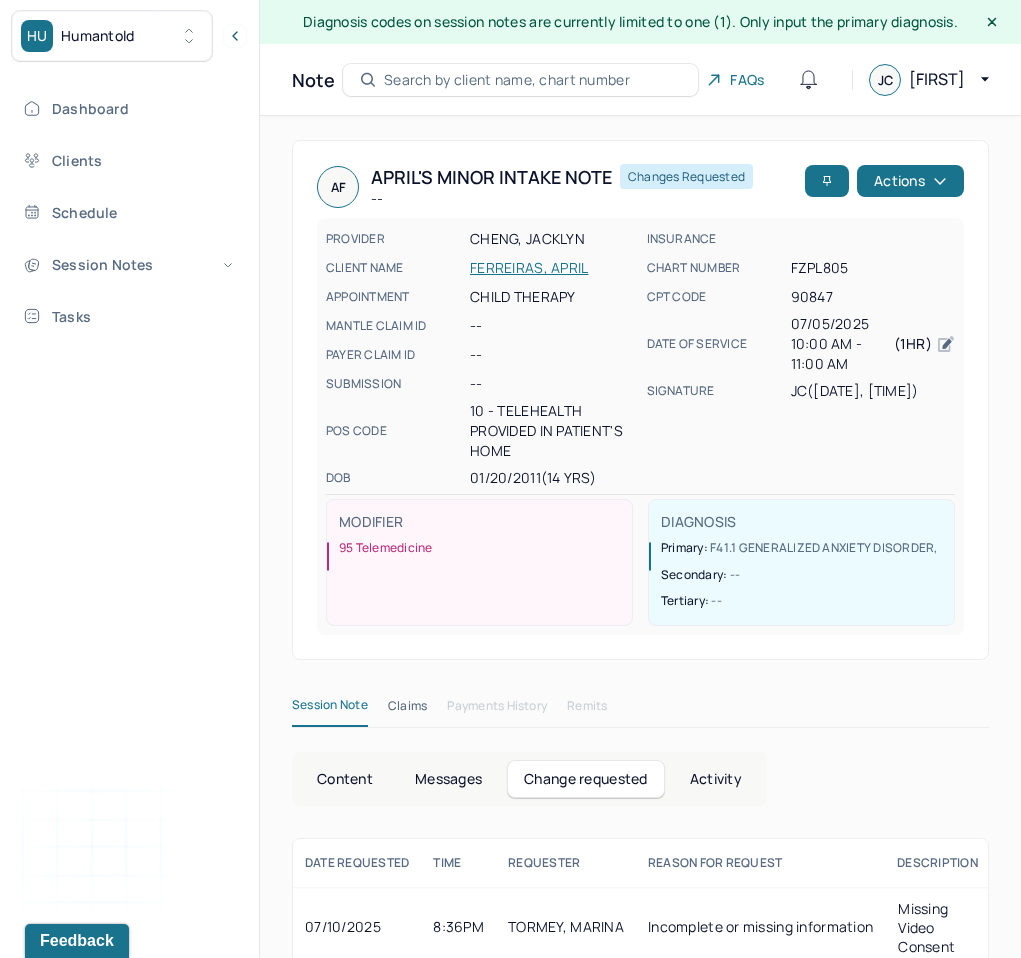 scroll, scrollTop: 37, scrollLeft: 0, axis: vertical 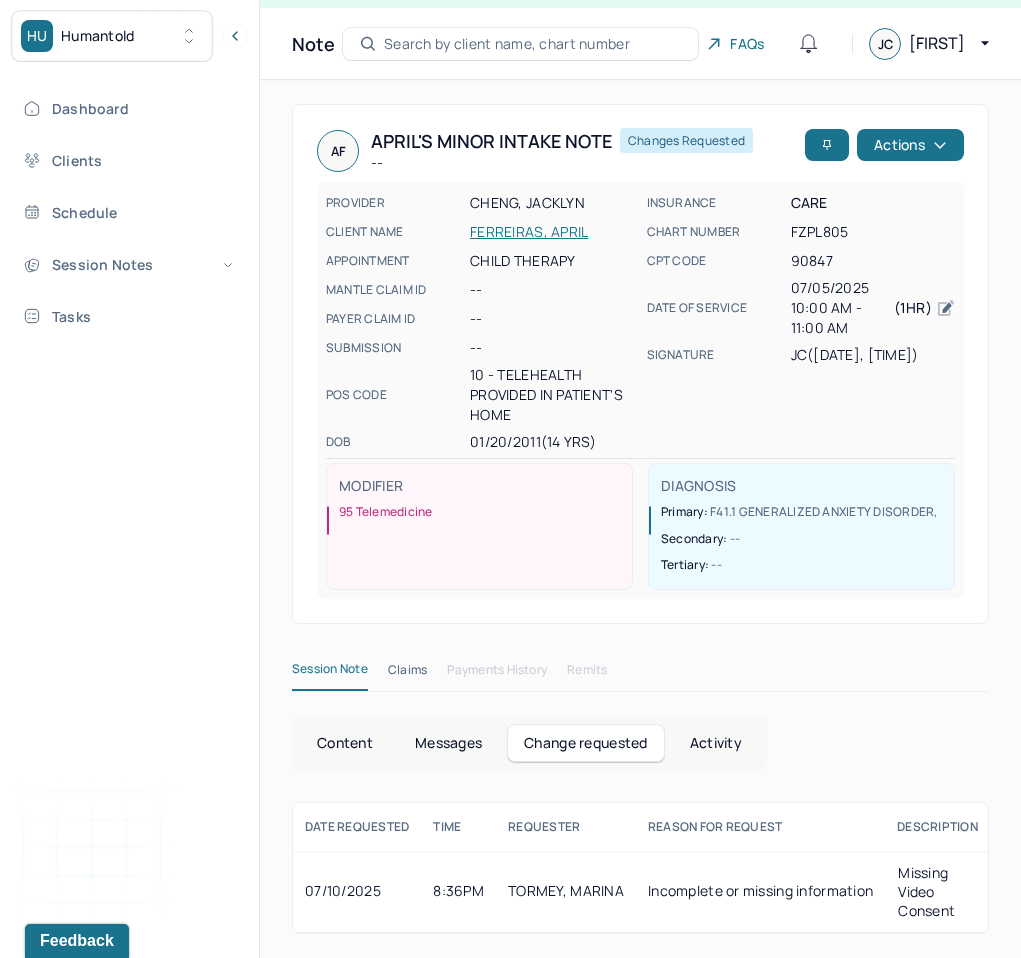 click on "Content" at bounding box center (345, 743) 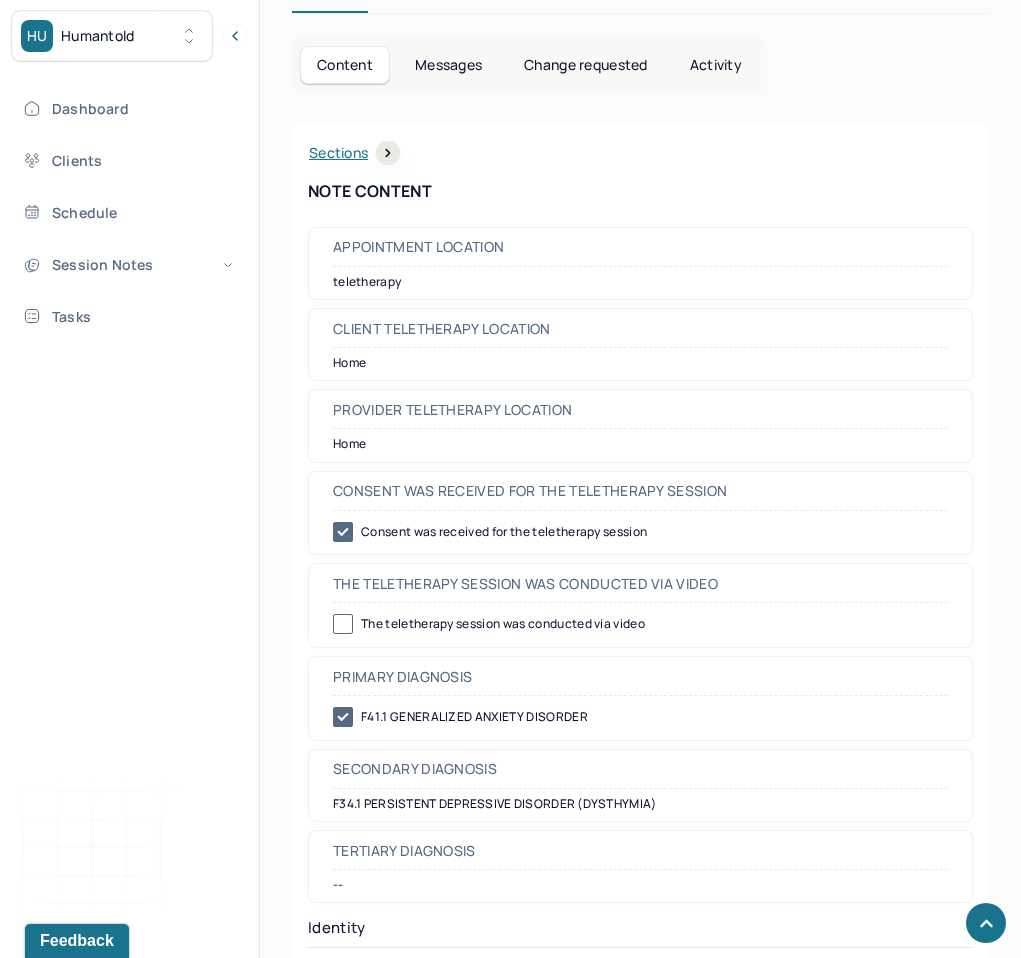 scroll, scrollTop: 746, scrollLeft: 0, axis: vertical 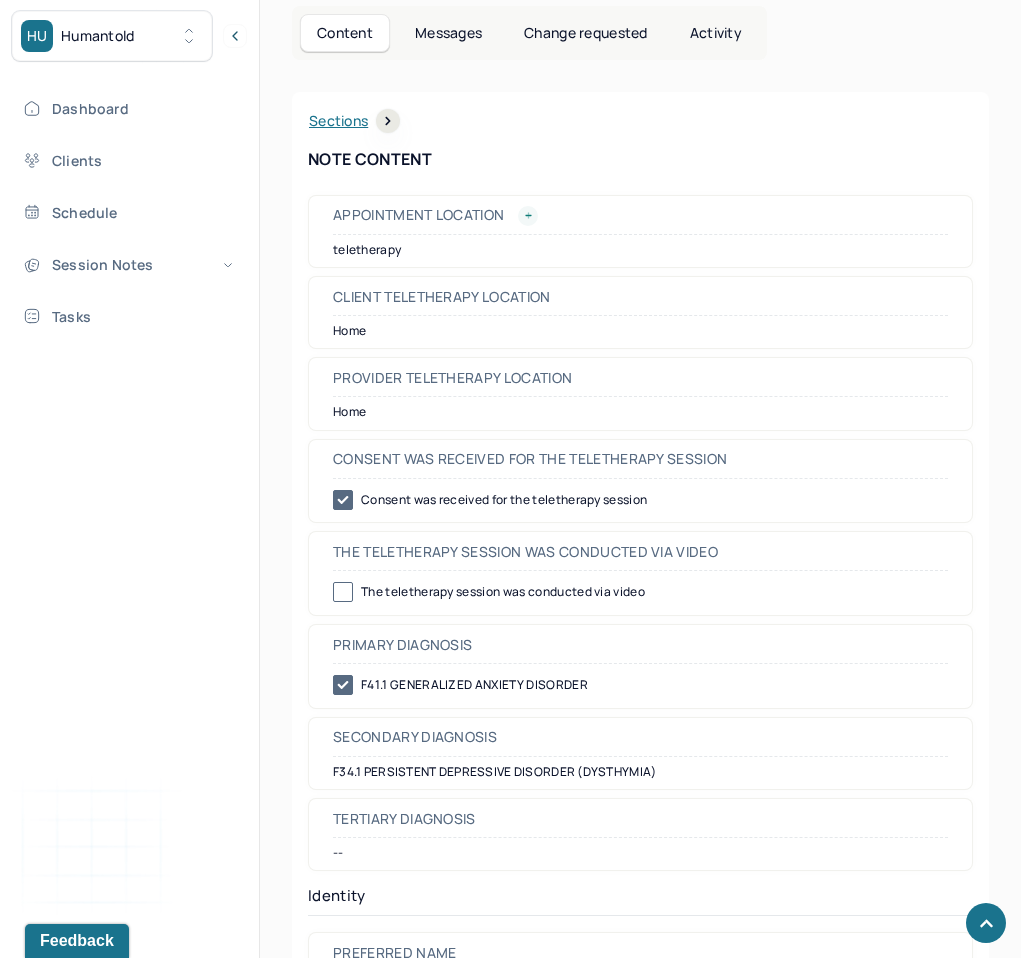 click 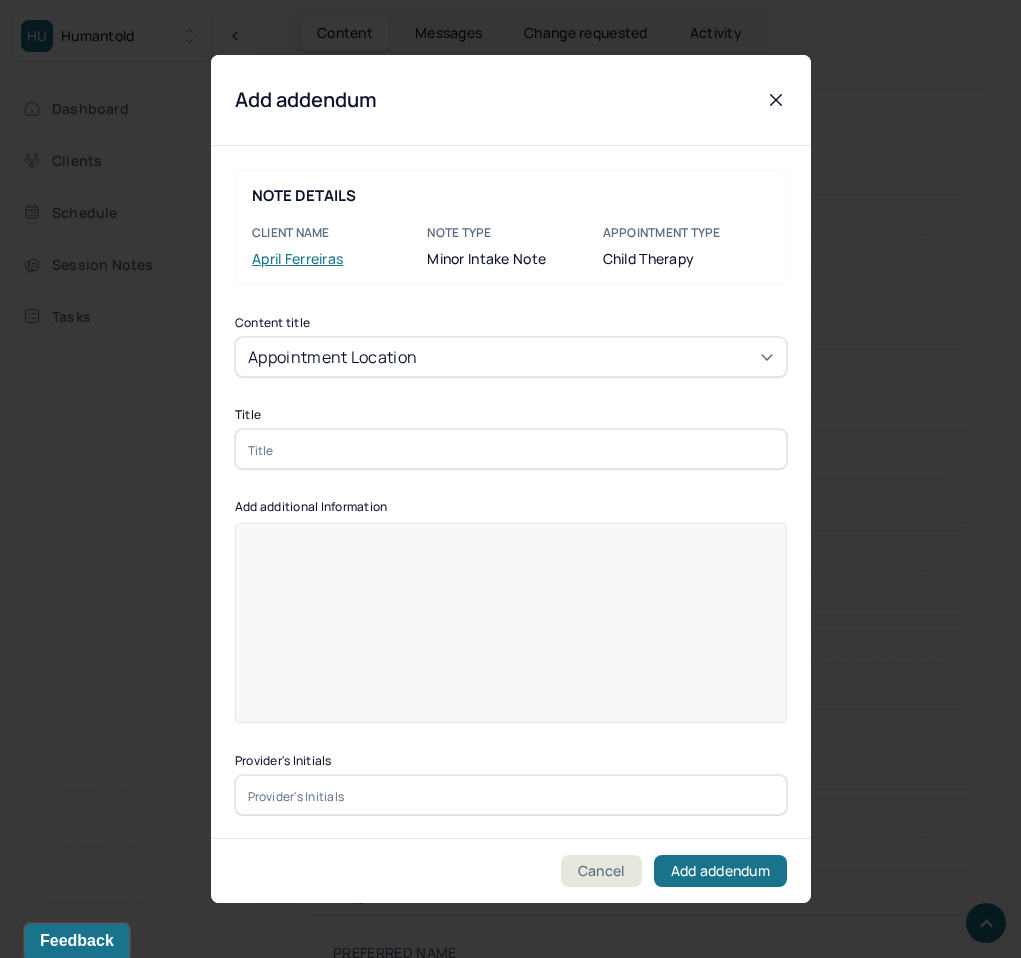 click on "Appointment location" at bounding box center [511, 357] 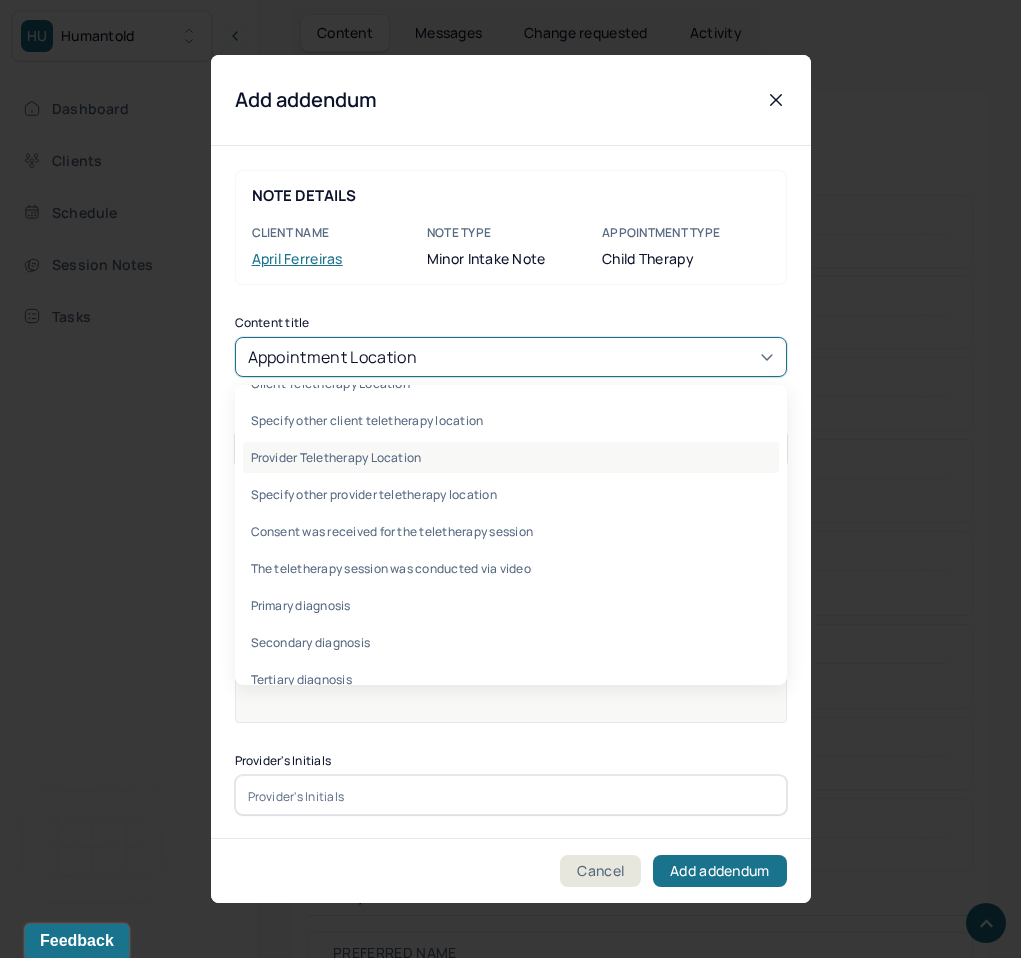 scroll, scrollTop: 0, scrollLeft: 0, axis: both 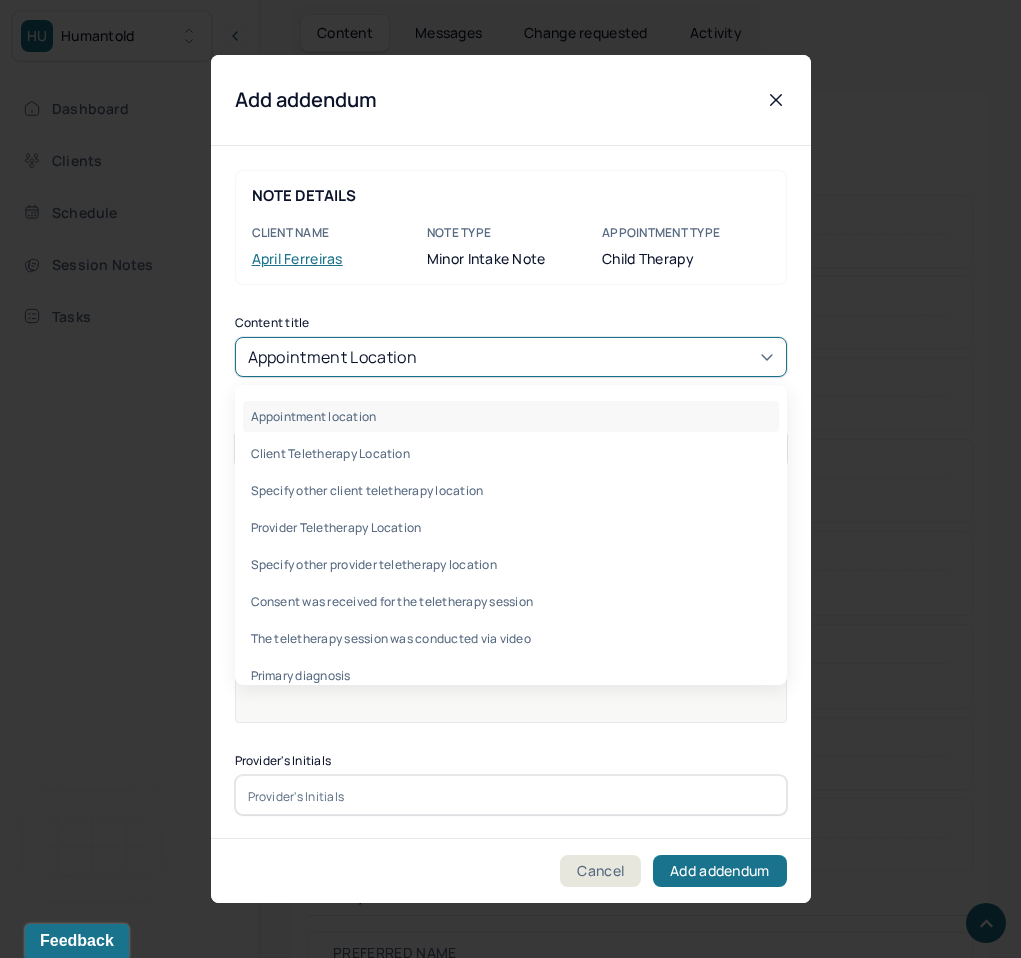 click on "NOTE DETAILS Client name [FIRST]   [LAST] Note type Minor intake note Appointment Type child therapy Content title Appointment location, 1 of 106. 106 results available. Use Up and Down to choose options, press Enter to select the currently focused option, press Escape to exit the menu, press Tab to select the option and exit the menu. Appointment location Appointment location Client Teletherapy Location Specify other client teletherapy location Provider Teletherapy Location Specify other provider teletherapy location Consent was received for the teletherapy session The teletherapy session was conducted via video Primary diagnosis Secondary diagnosis Tertiary diagnosis Gender Preferred name Other gender Pronouns Other sexual orientation Religion Education Race Ethnicity Sexual orientation Current employment Current employment details Relationship status Name of partner Emergency contact information Legal problems What are the problem(s) you are seeking help for? Anxiety Anxiety frequency Anxiety details PTSD" at bounding box center (511, 492) 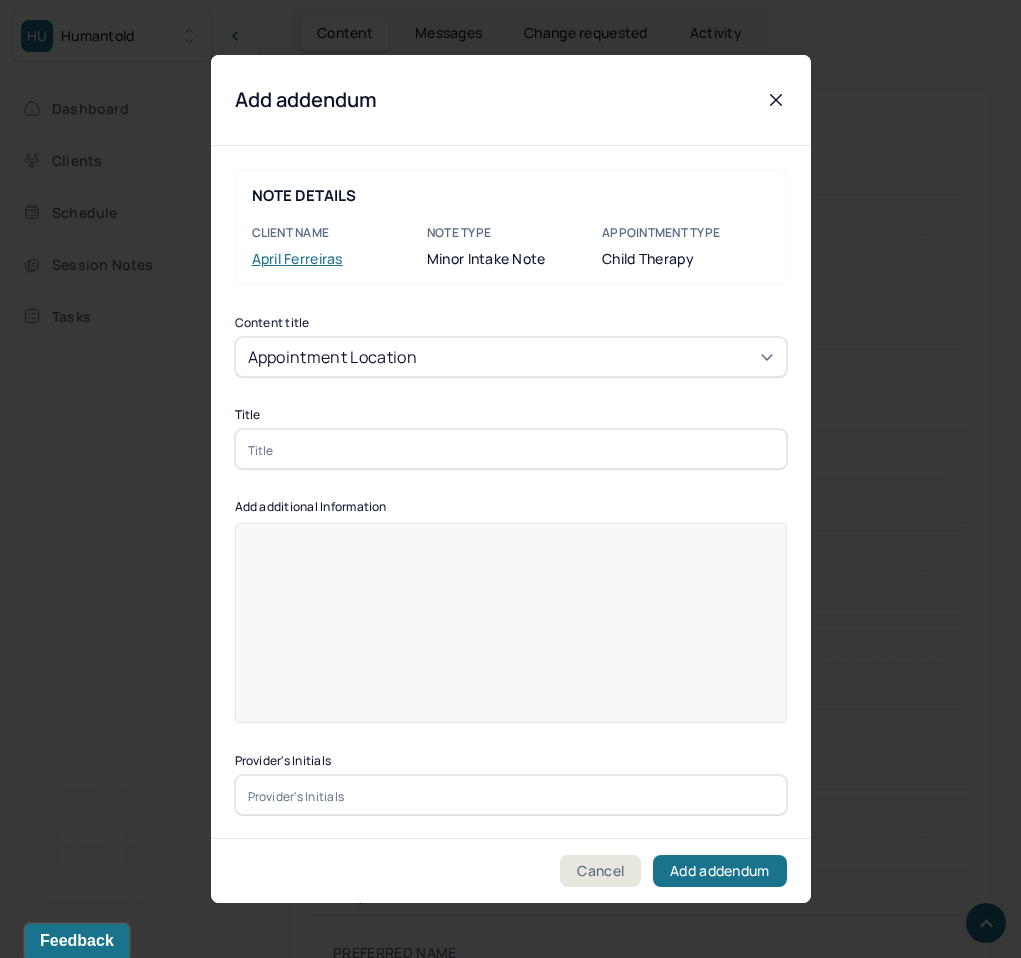click at bounding box center (511, 449) 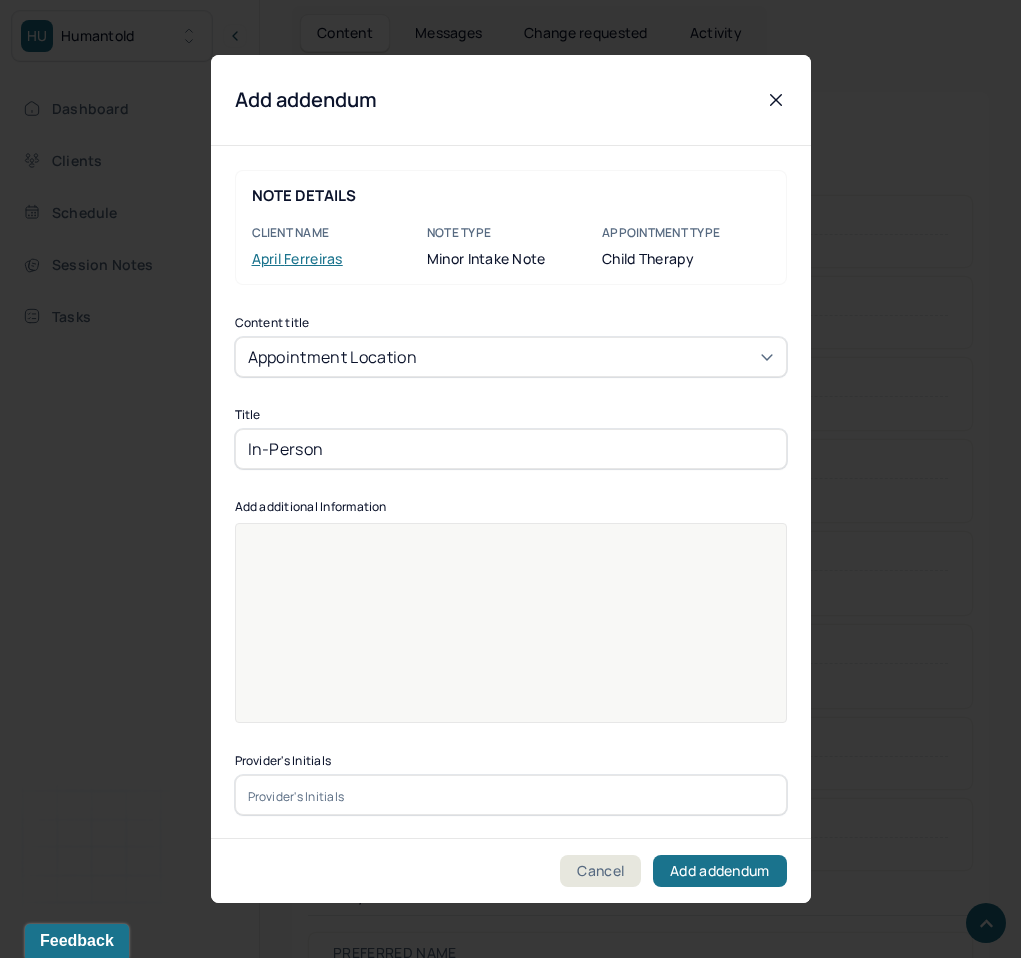 type on "In-Person" 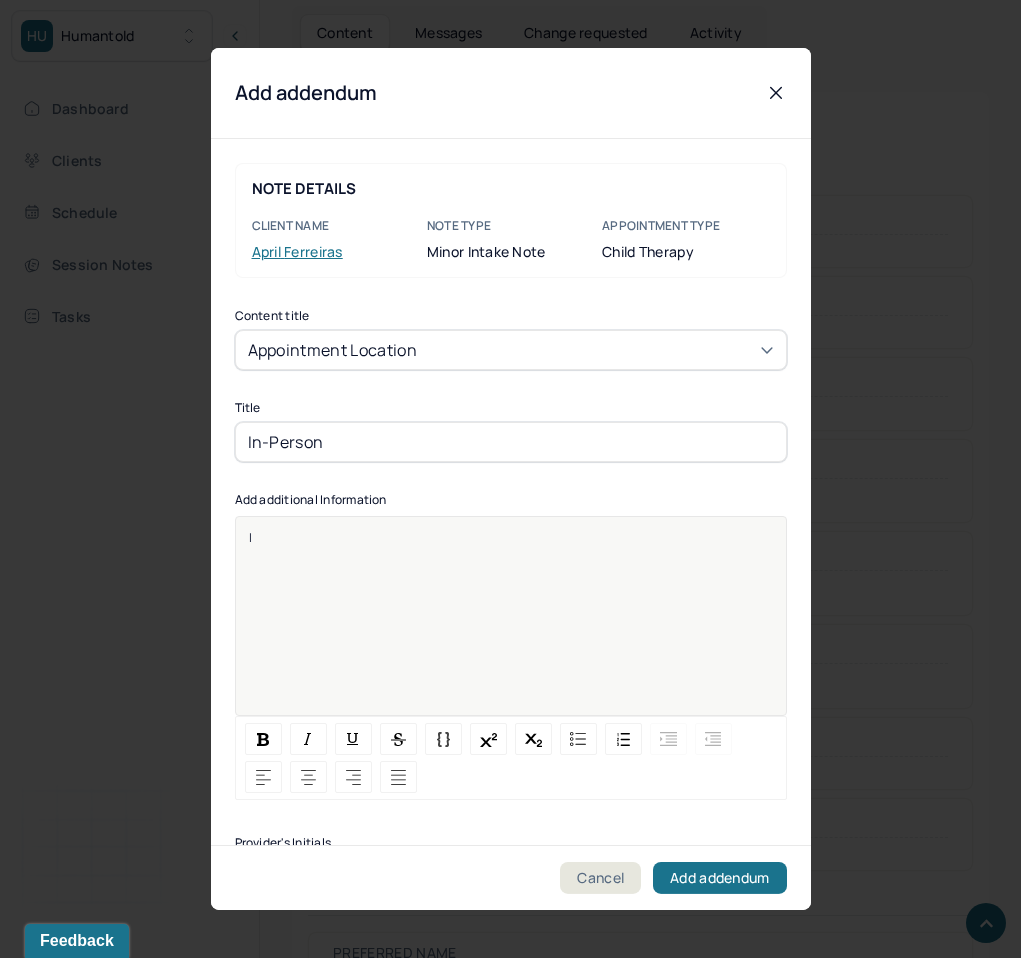 type 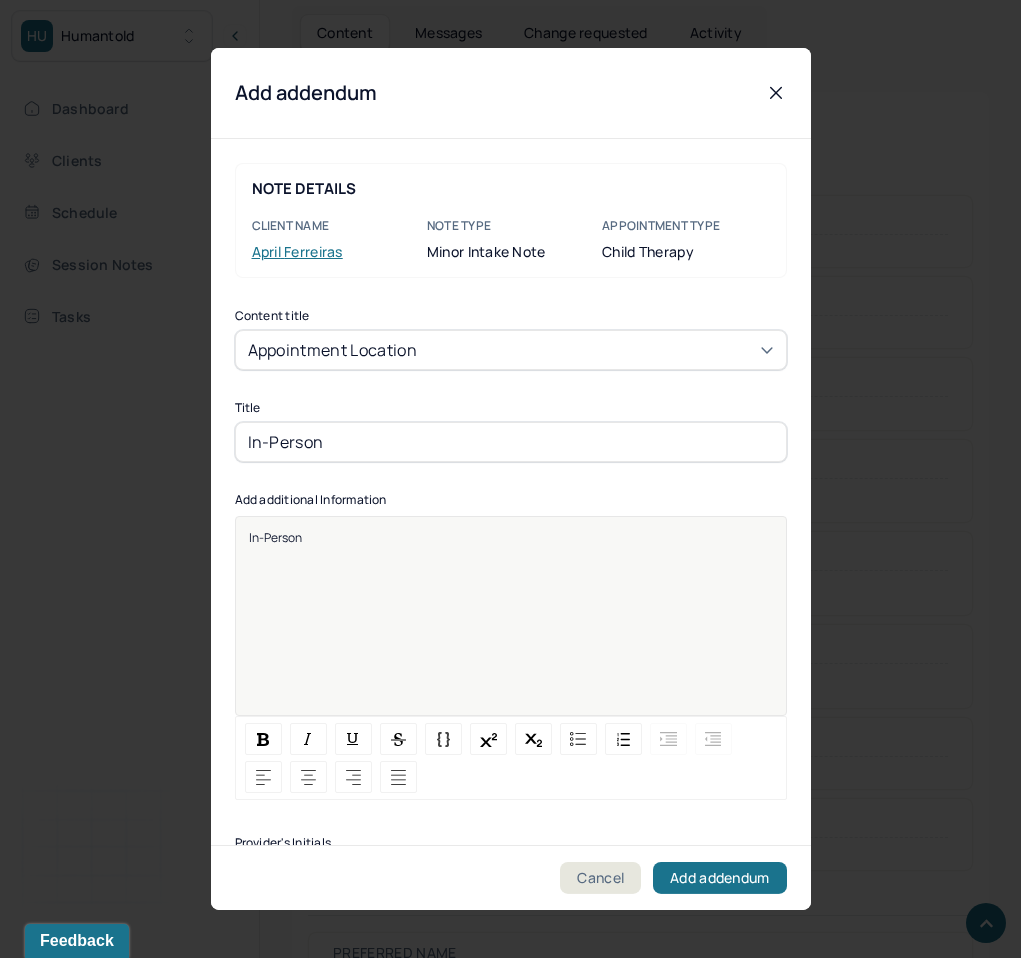 scroll, scrollTop: 25, scrollLeft: 0, axis: vertical 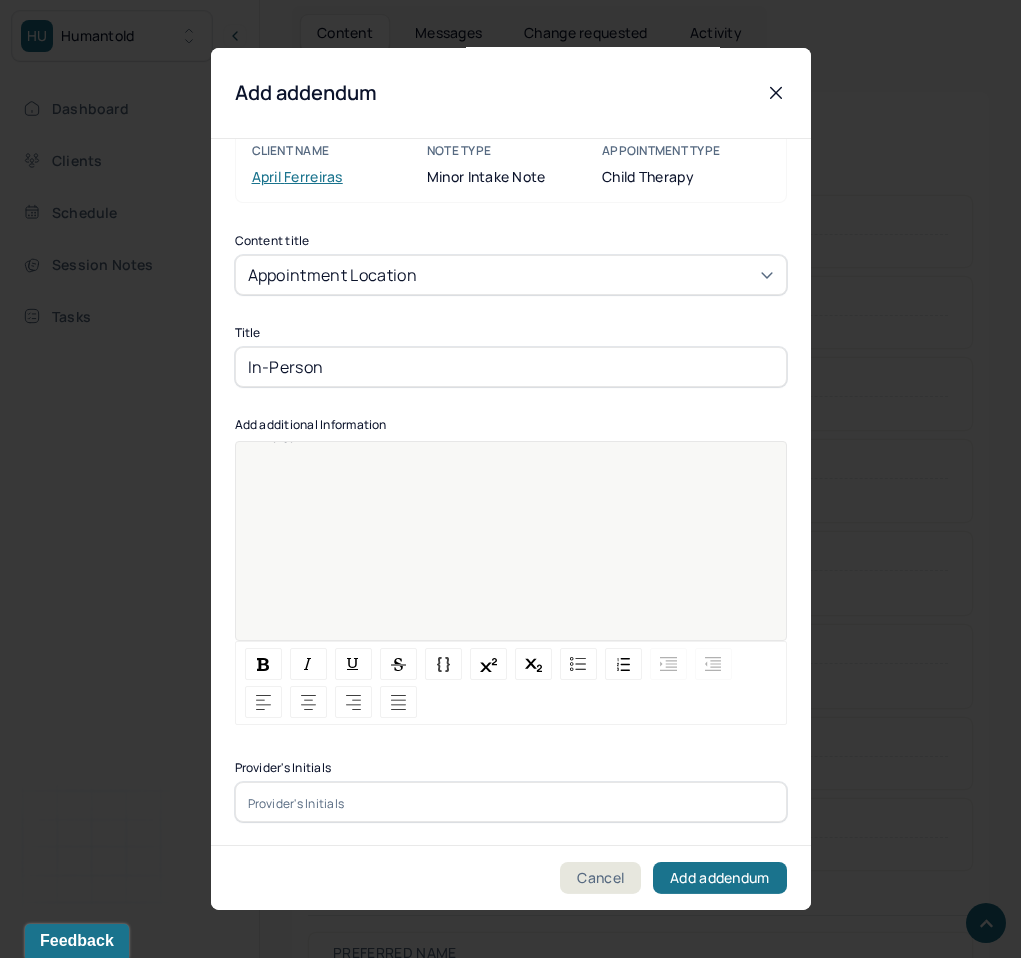 click at bounding box center [511, 802] 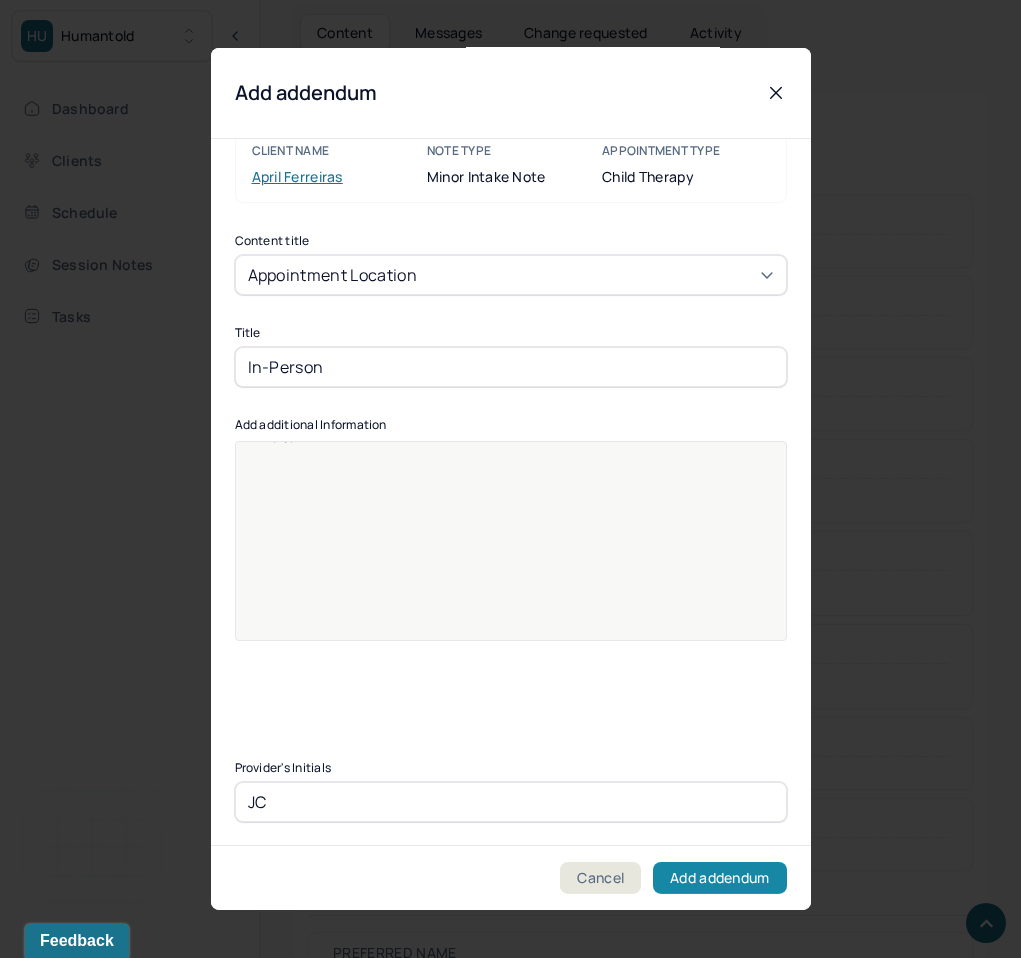 type on "JC" 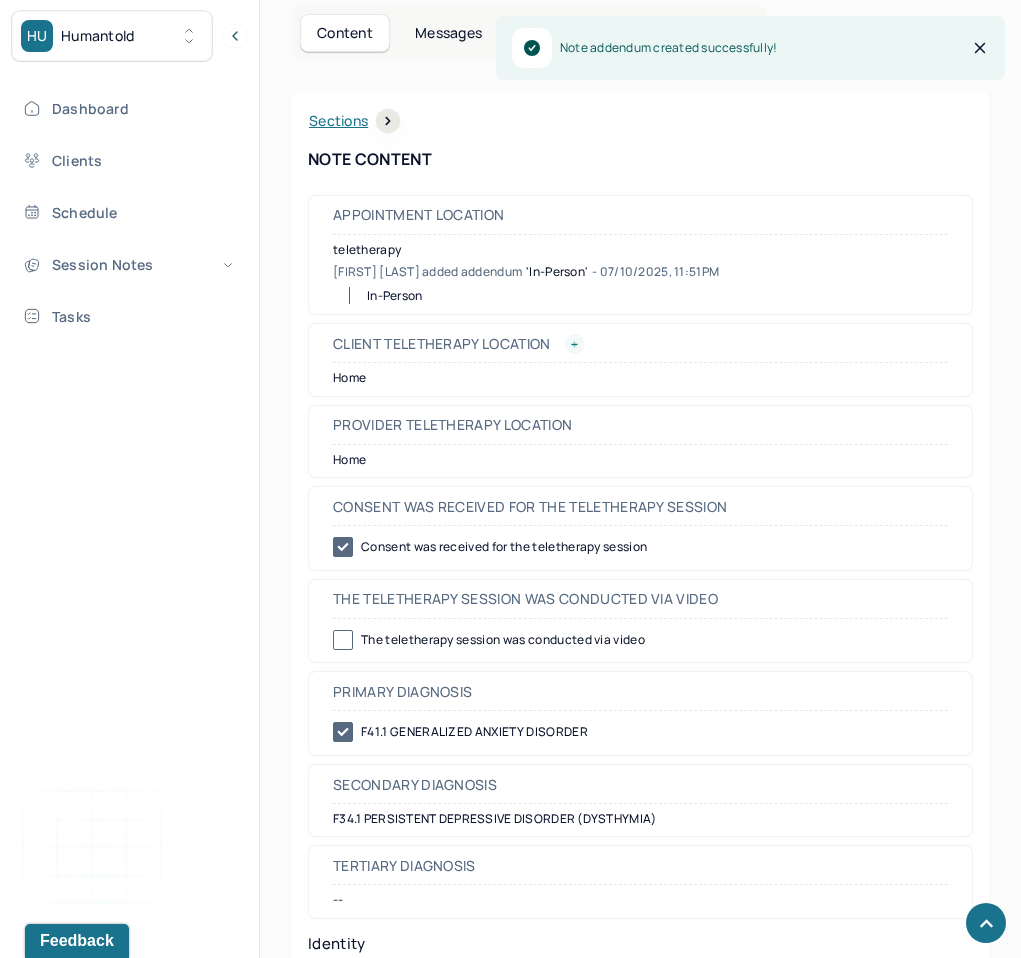 click 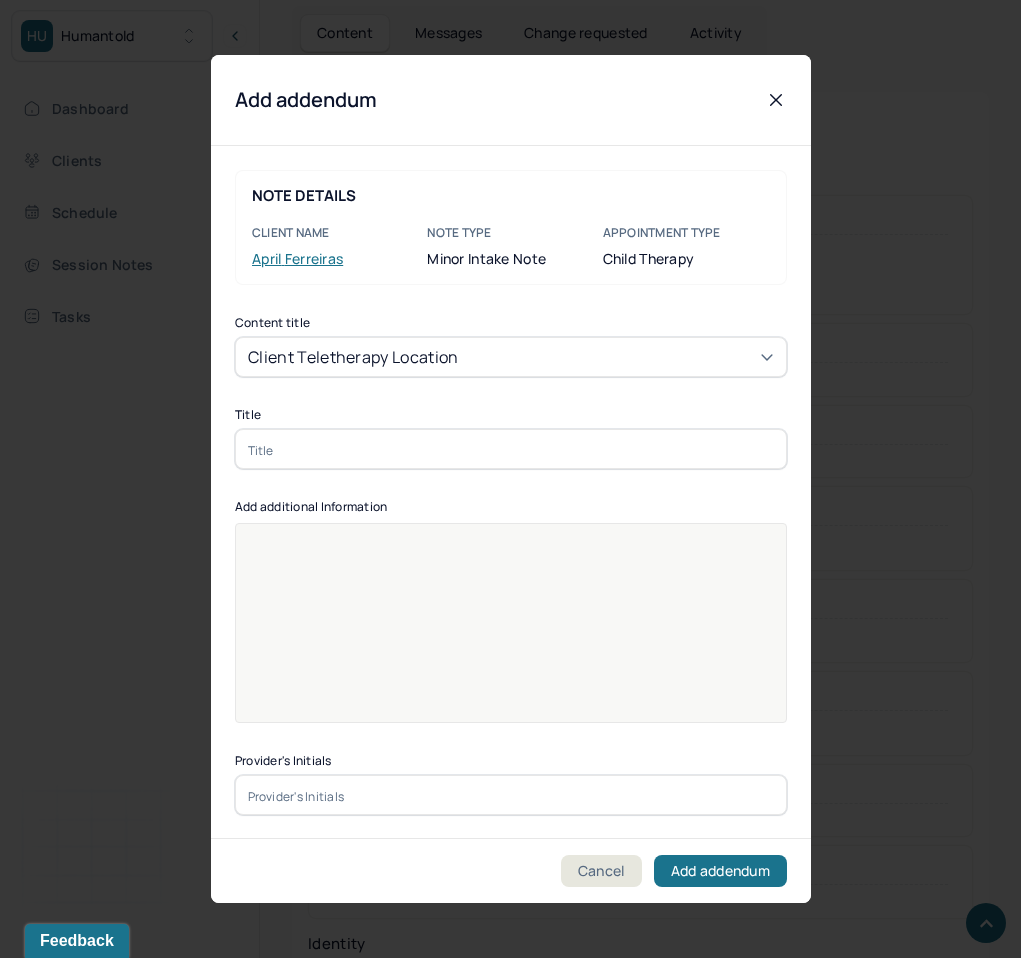 click at bounding box center [511, 449] 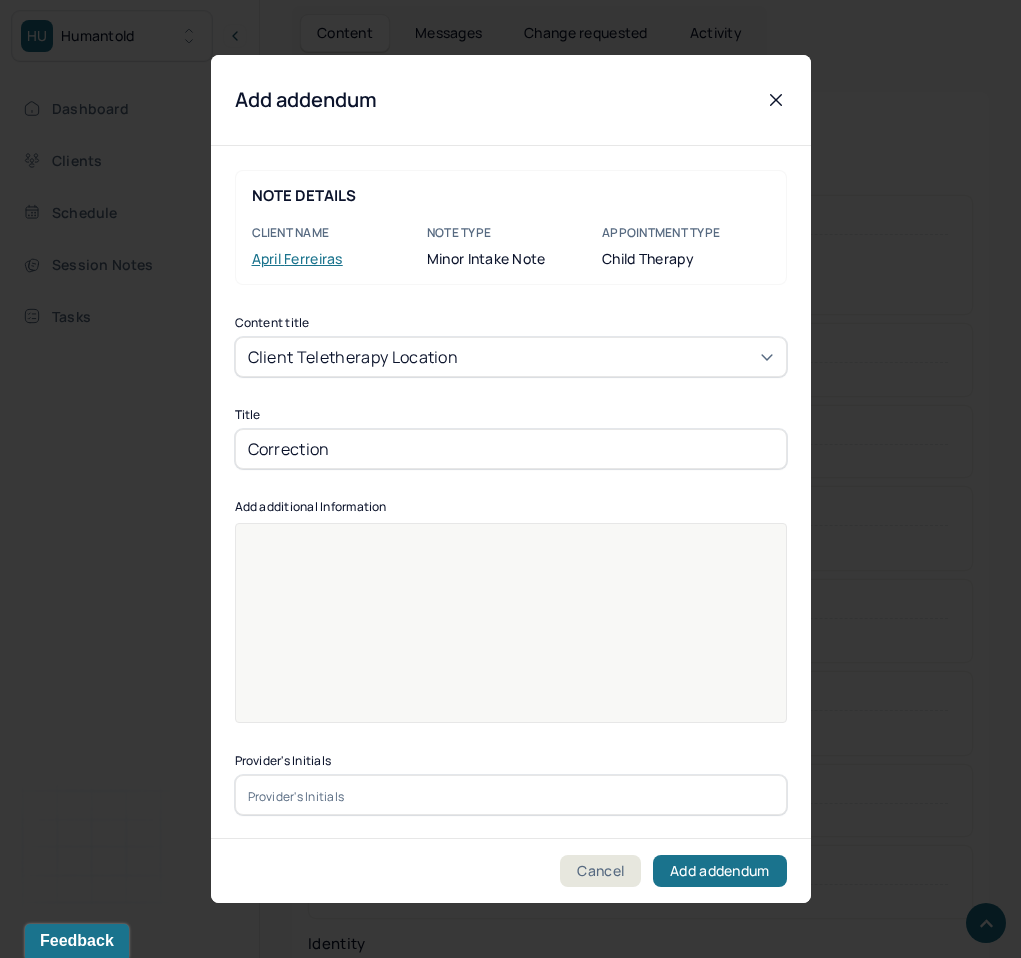 type on "Correction" 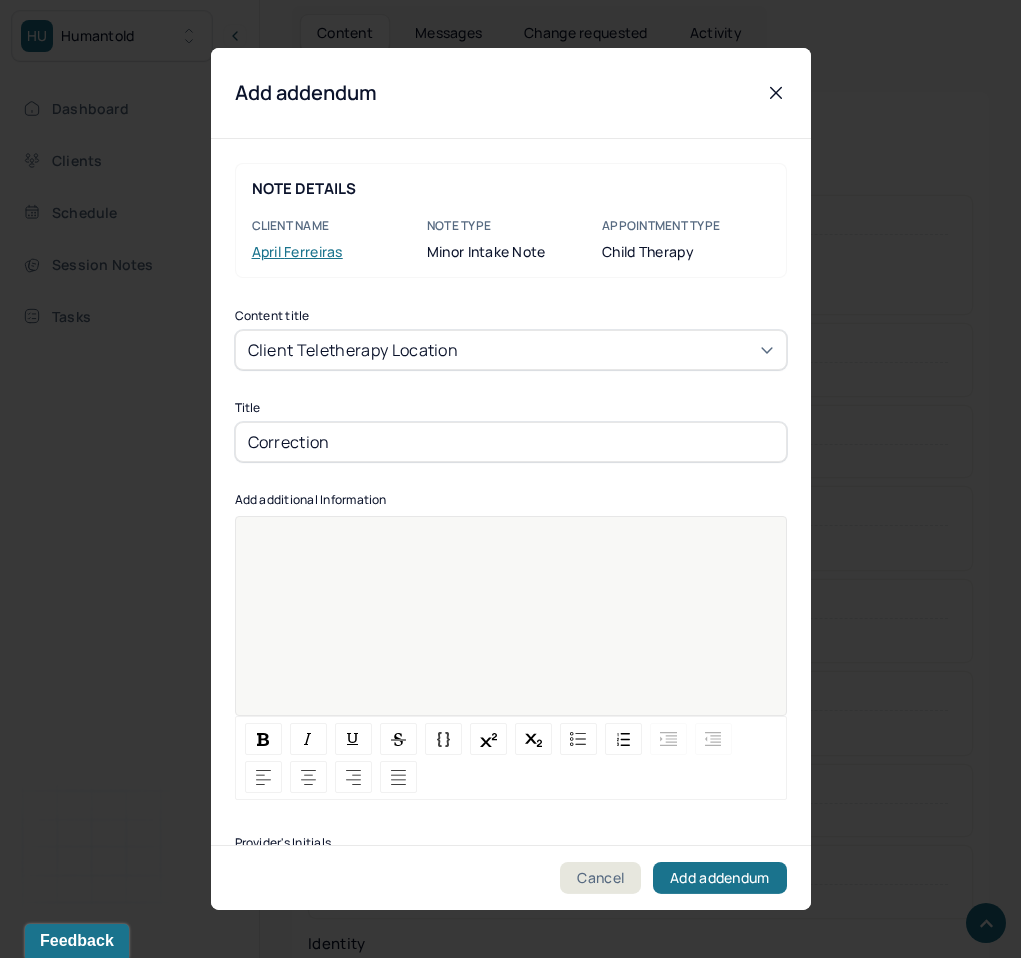 click at bounding box center [511, 629] 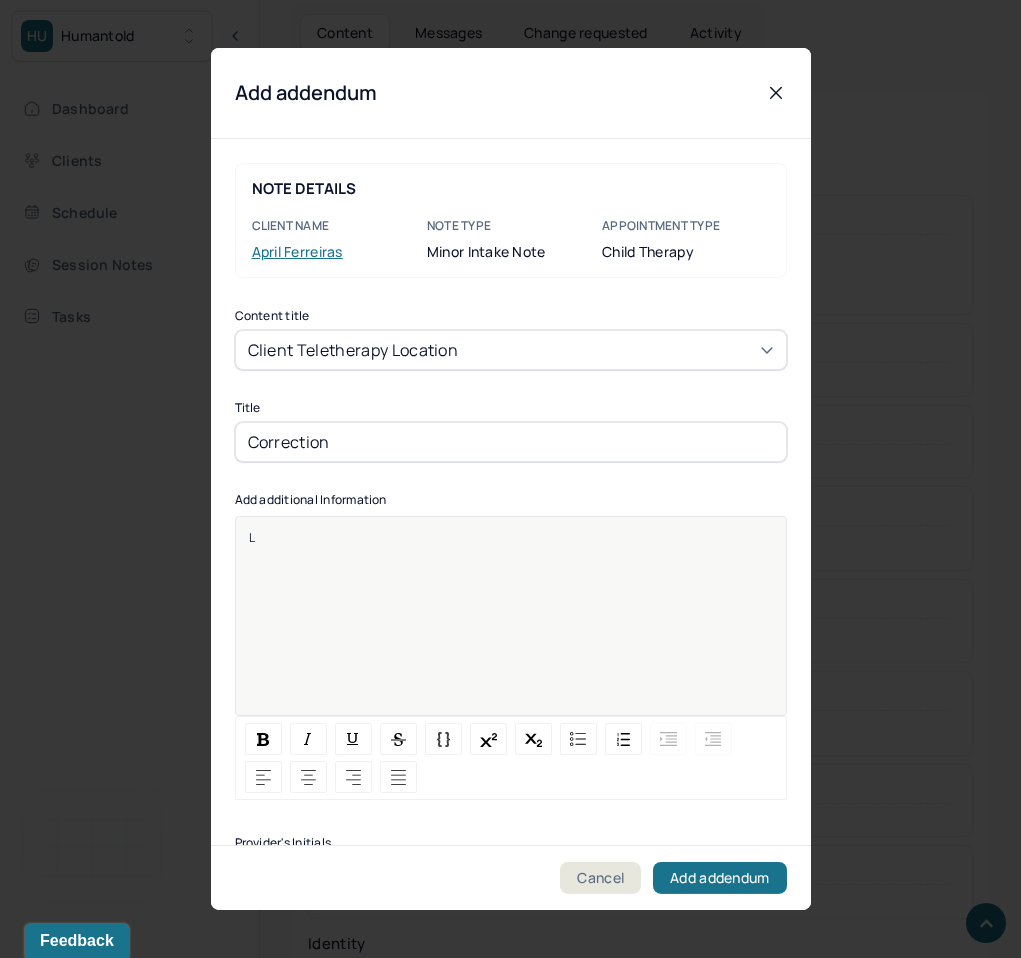 type 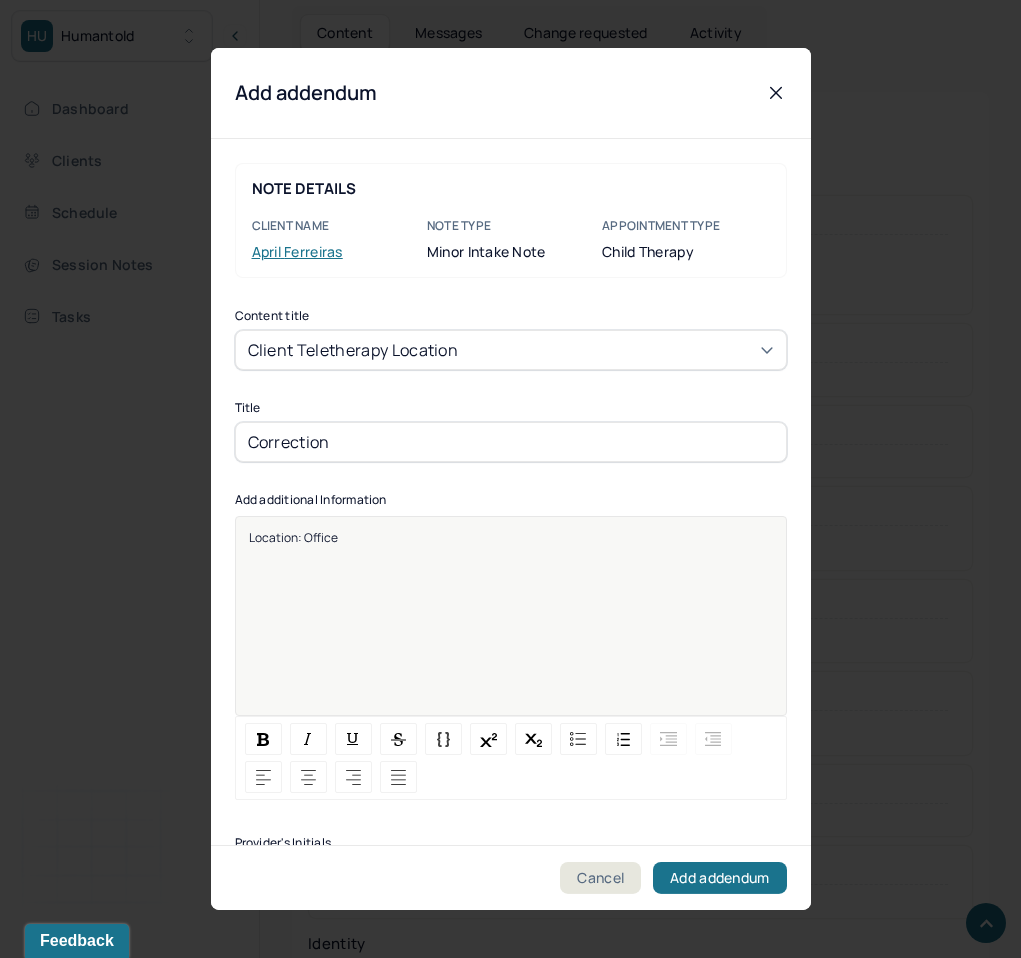 scroll, scrollTop: 75, scrollLeft: 0, axis: vertical 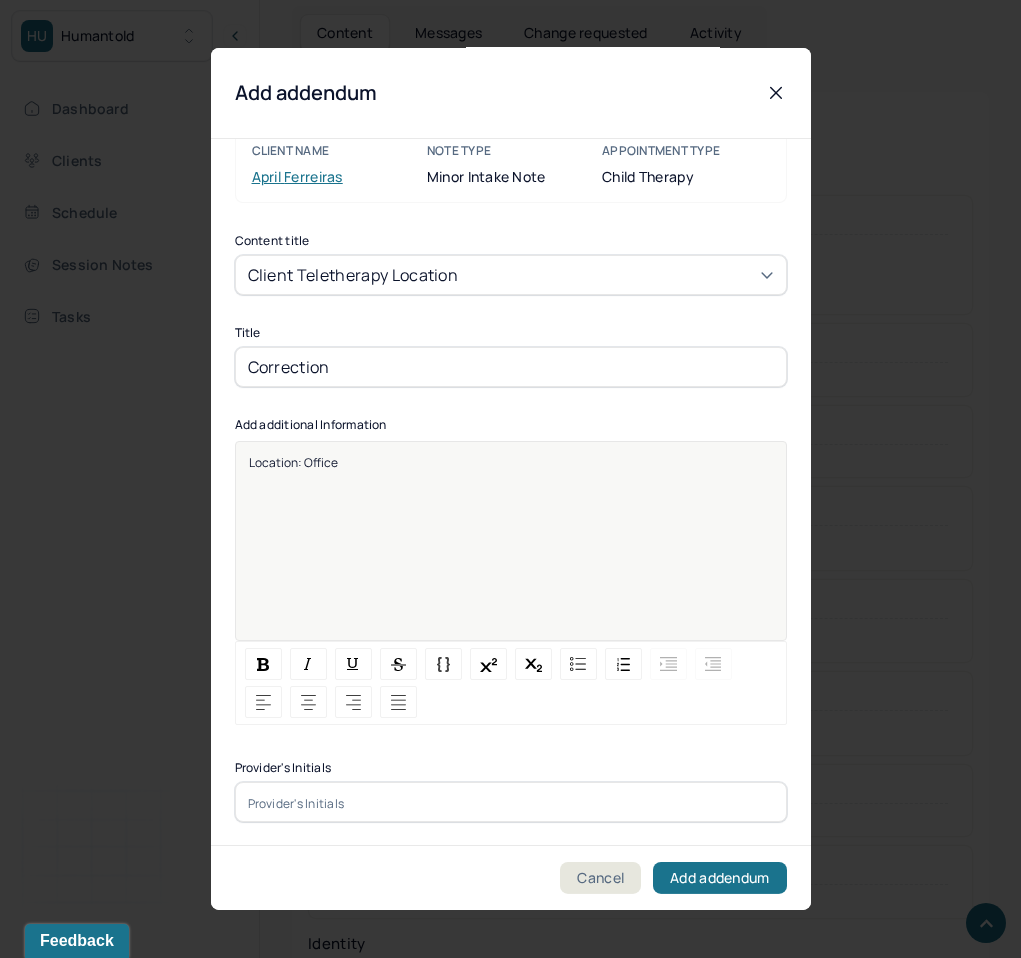 click at bounding box center [511, 802] 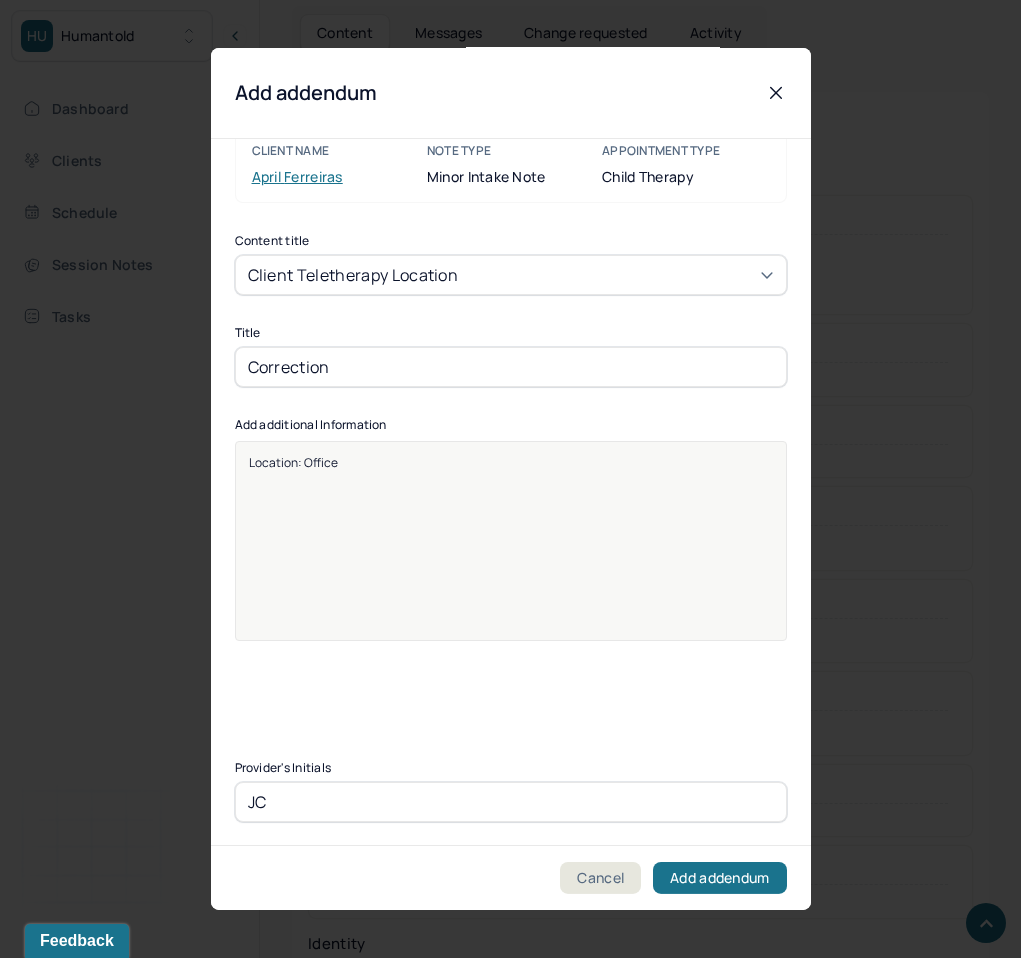 type on "JC" 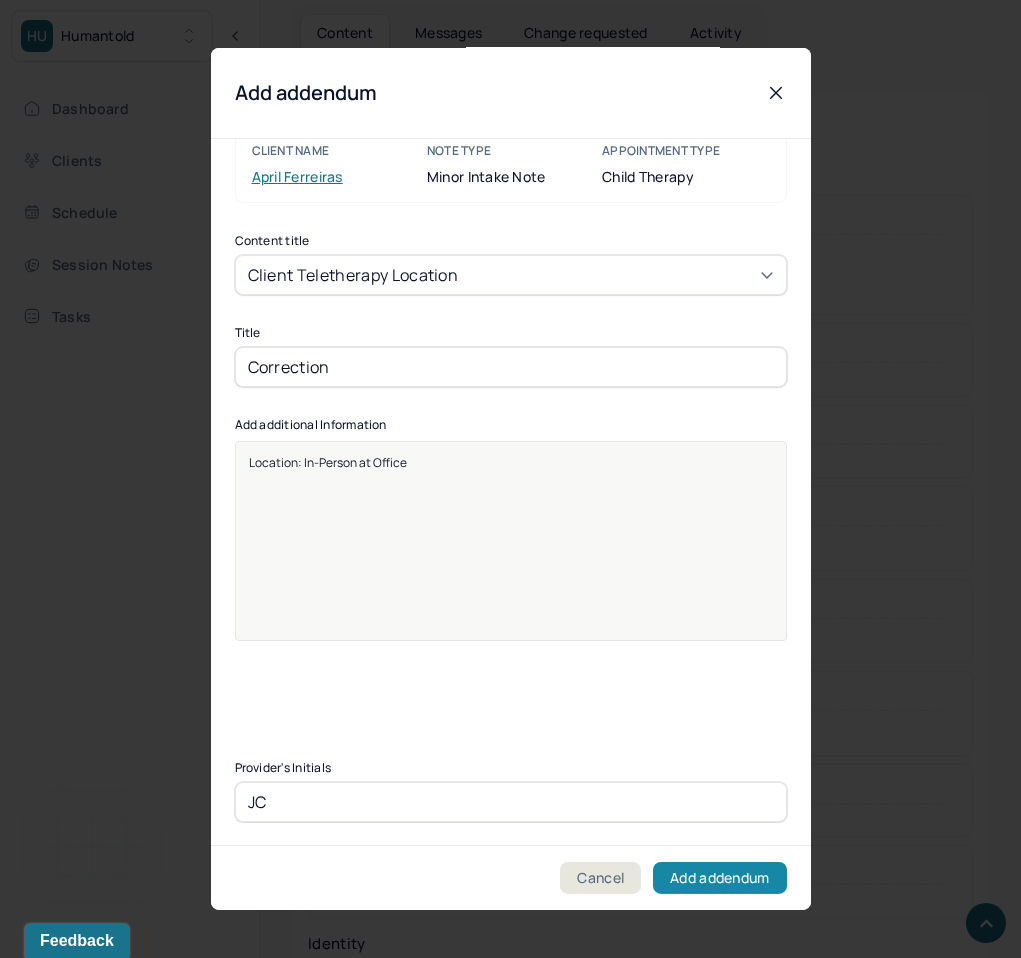 click on "Add addendum" at bounding box center [719, 878] 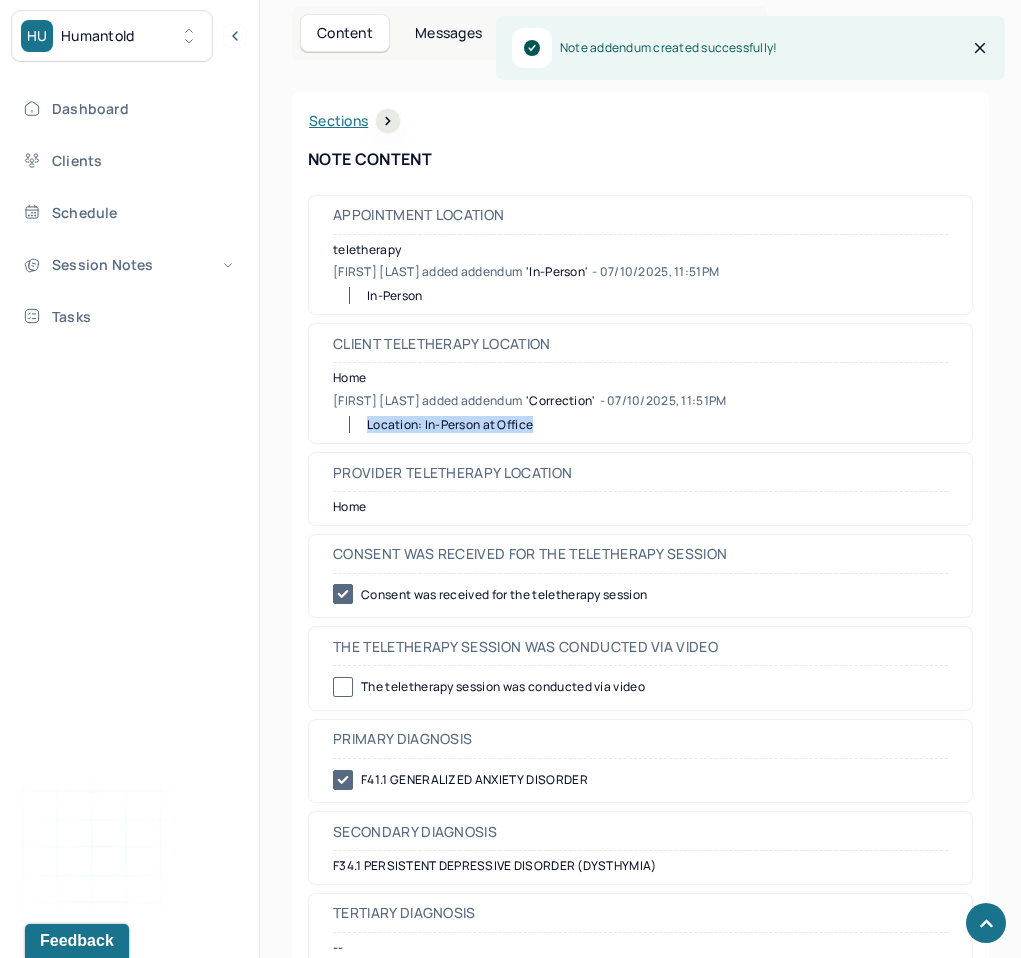 drag, startPoint x: 543, startPoint y: 428, endPoint x: 362, endPoint y: 428, distance: 181 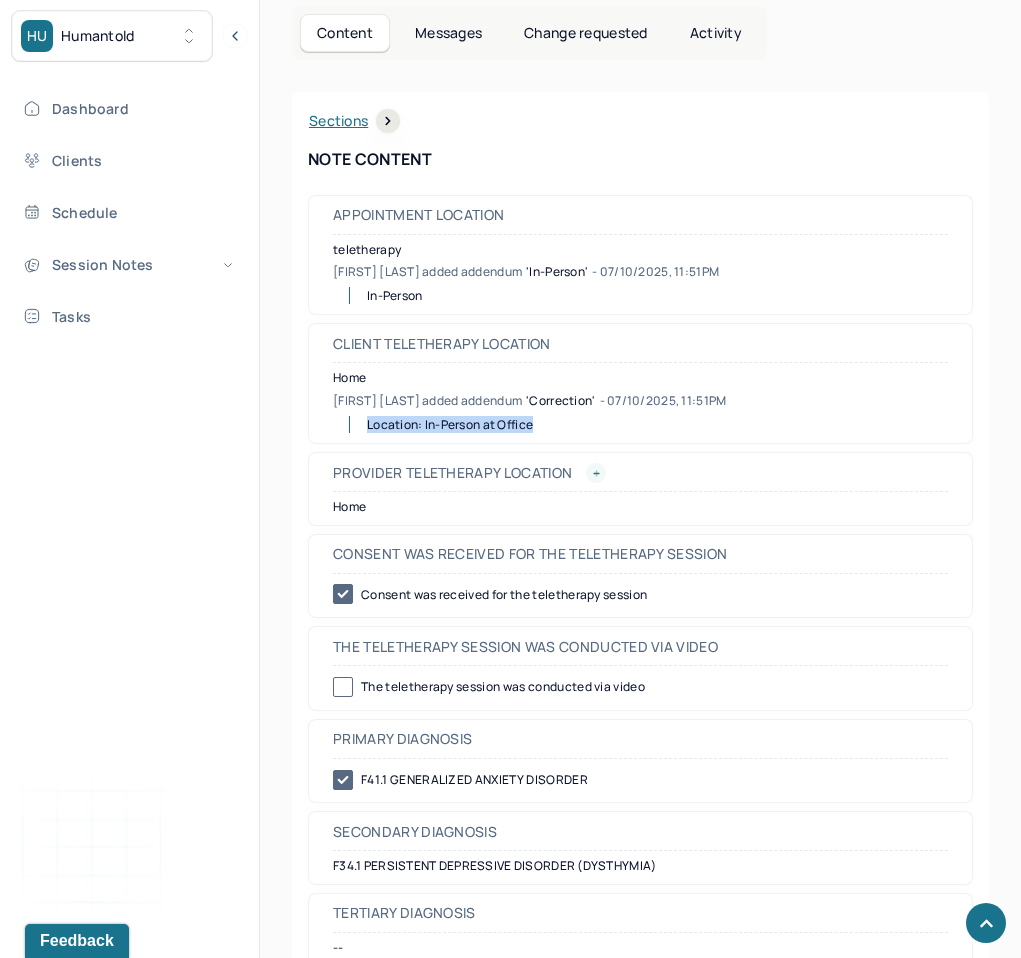 click 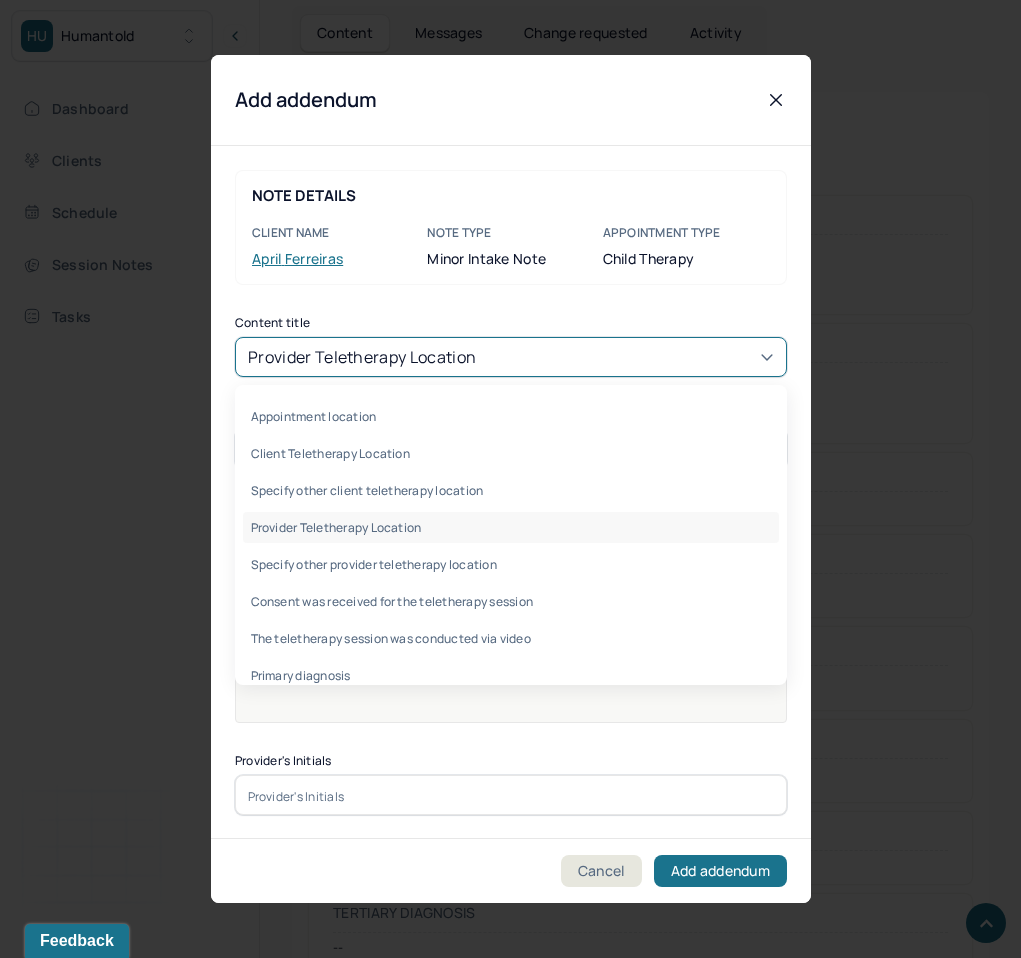 click on "Provider Teletherapy Location" at bounding box center [362, 357] 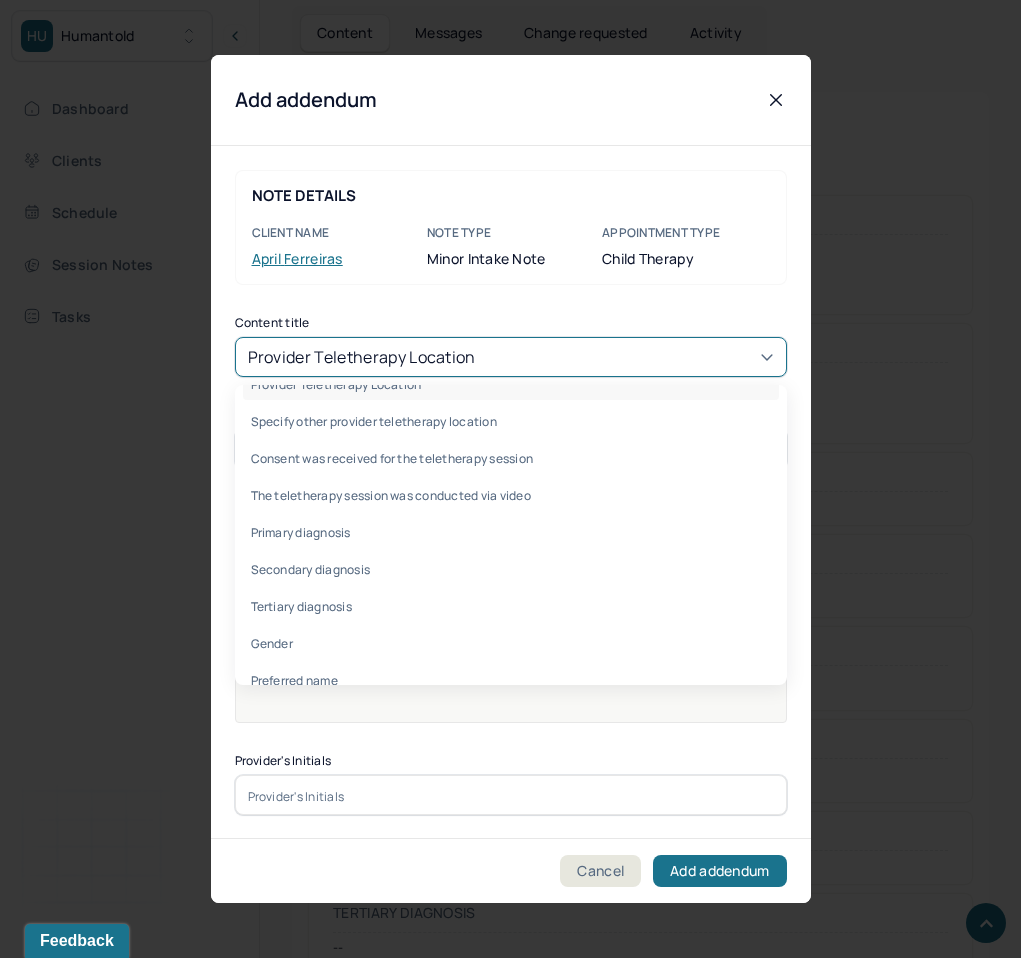 scroll, scrollTop: 154, scrollLeft: 0, axis: vertical 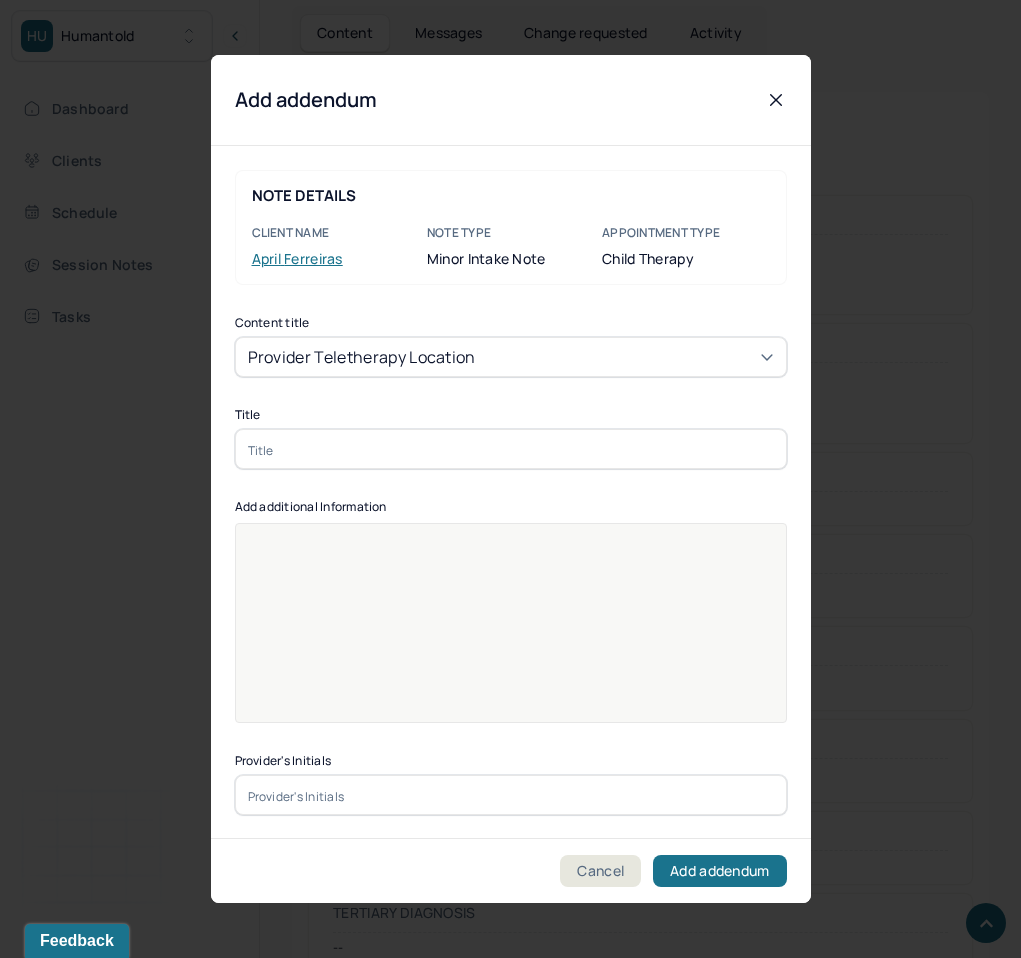 click on "NOTE DETAILS Client name [FIRST]   [LAST] Note type Minor intake note Appointment Type child therapy Content title Provider Teletherapy Location Title Add additional Information Provider's Initials" at bounding box center (511, 492) 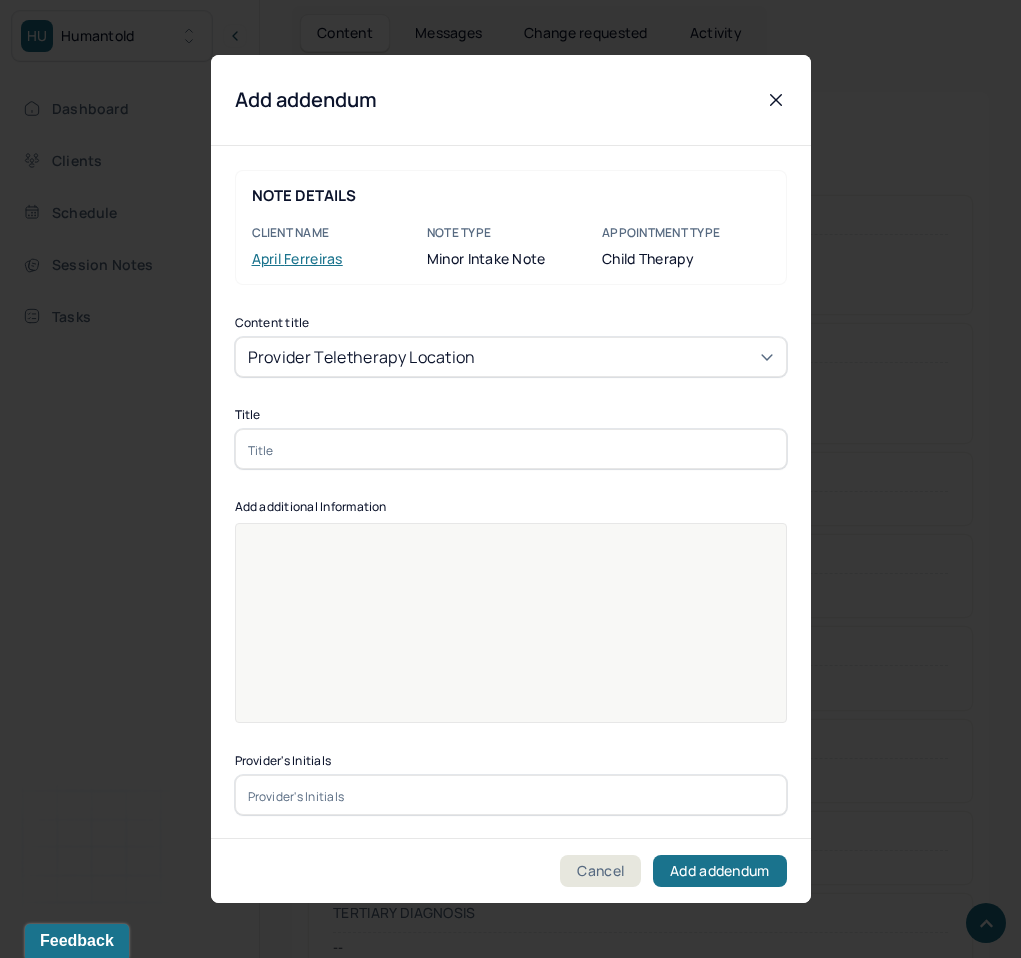 click at bounding box center (511, 449) 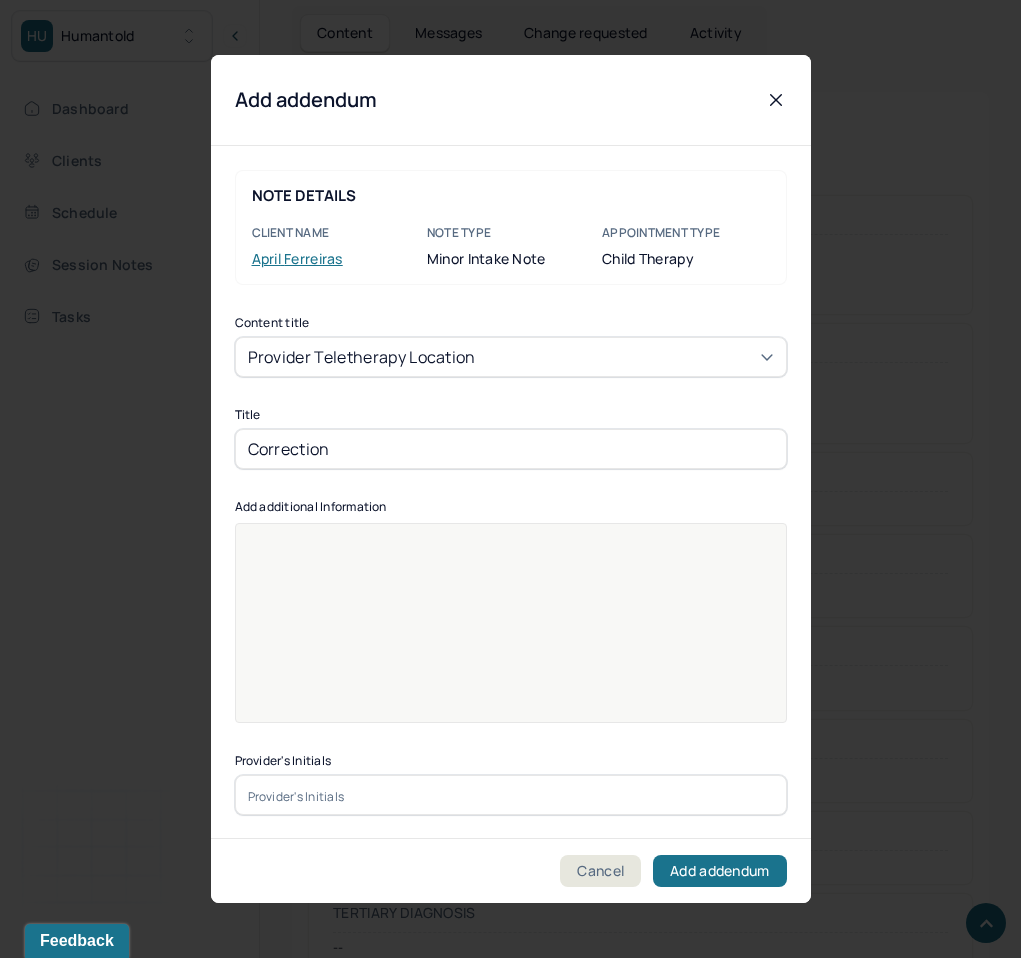 type on "Correction" 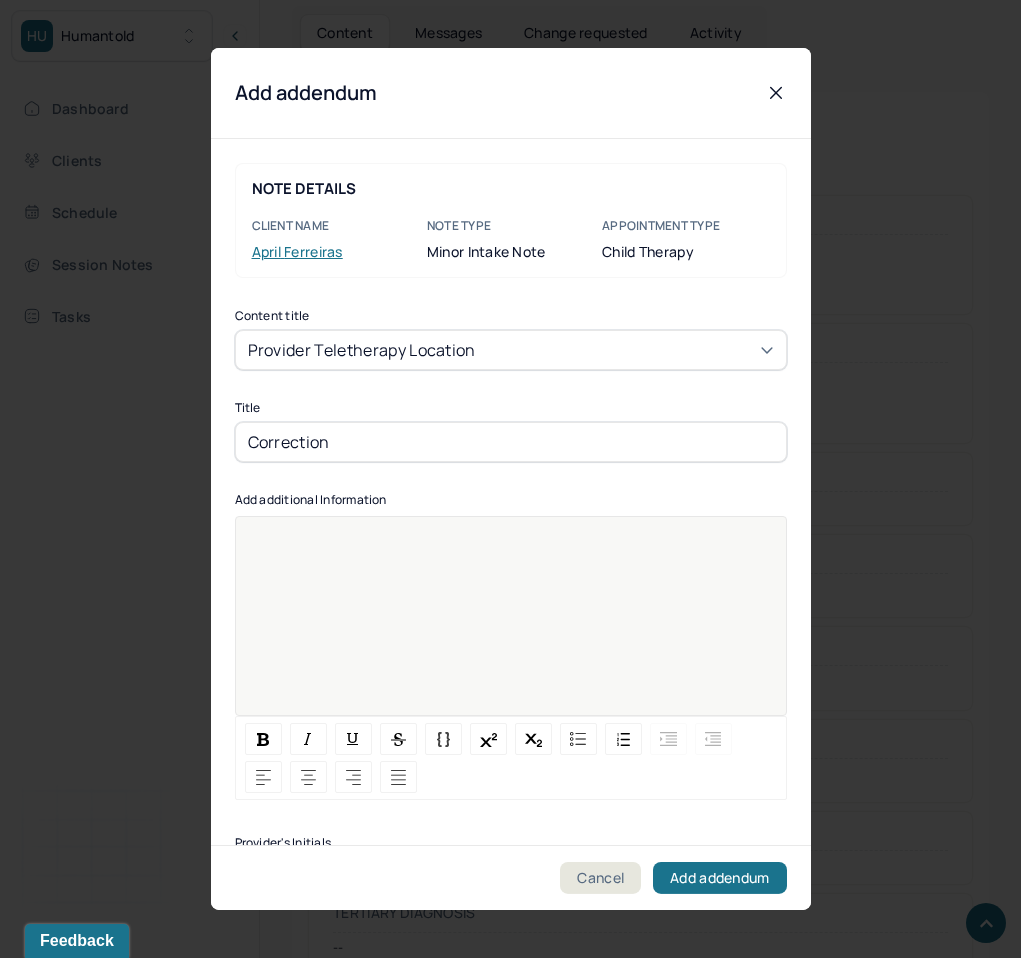 click at bounding box center (511, 629) 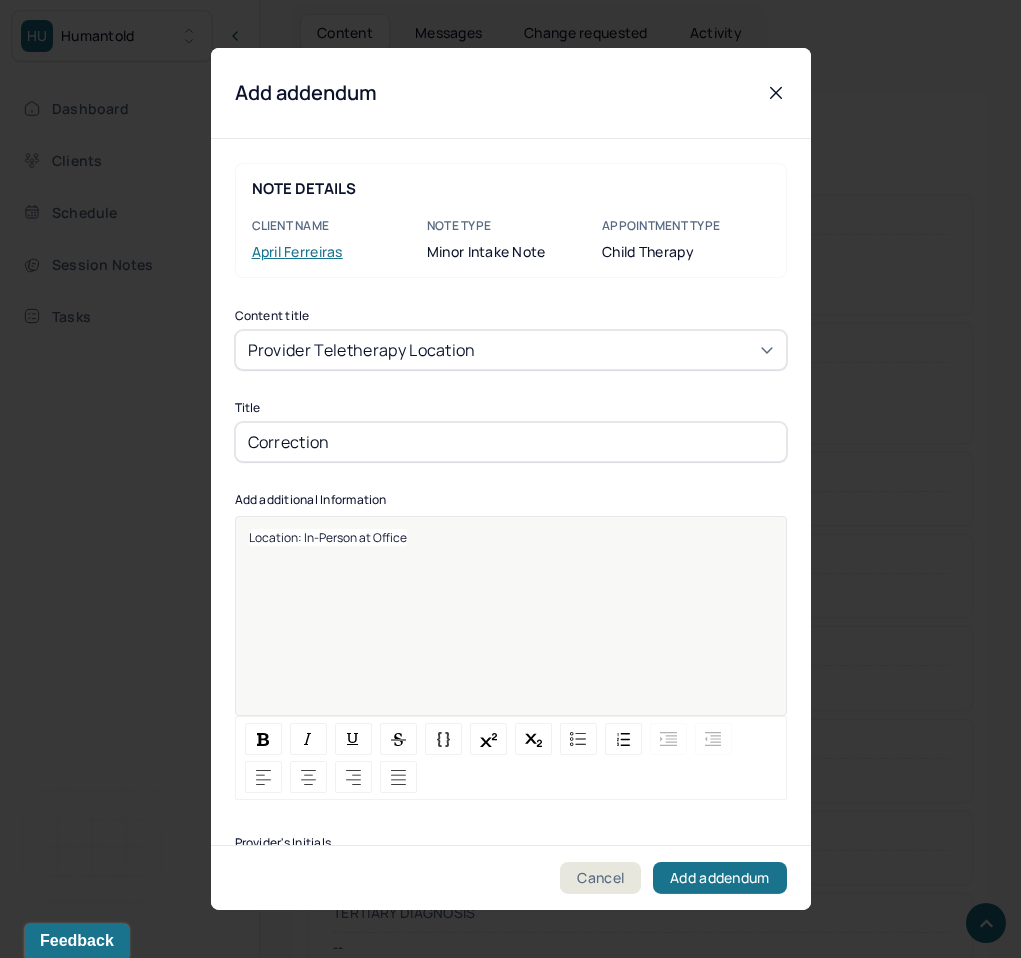 scroll, scrollTop: 25, scrollLeft: 0, axis: vertical 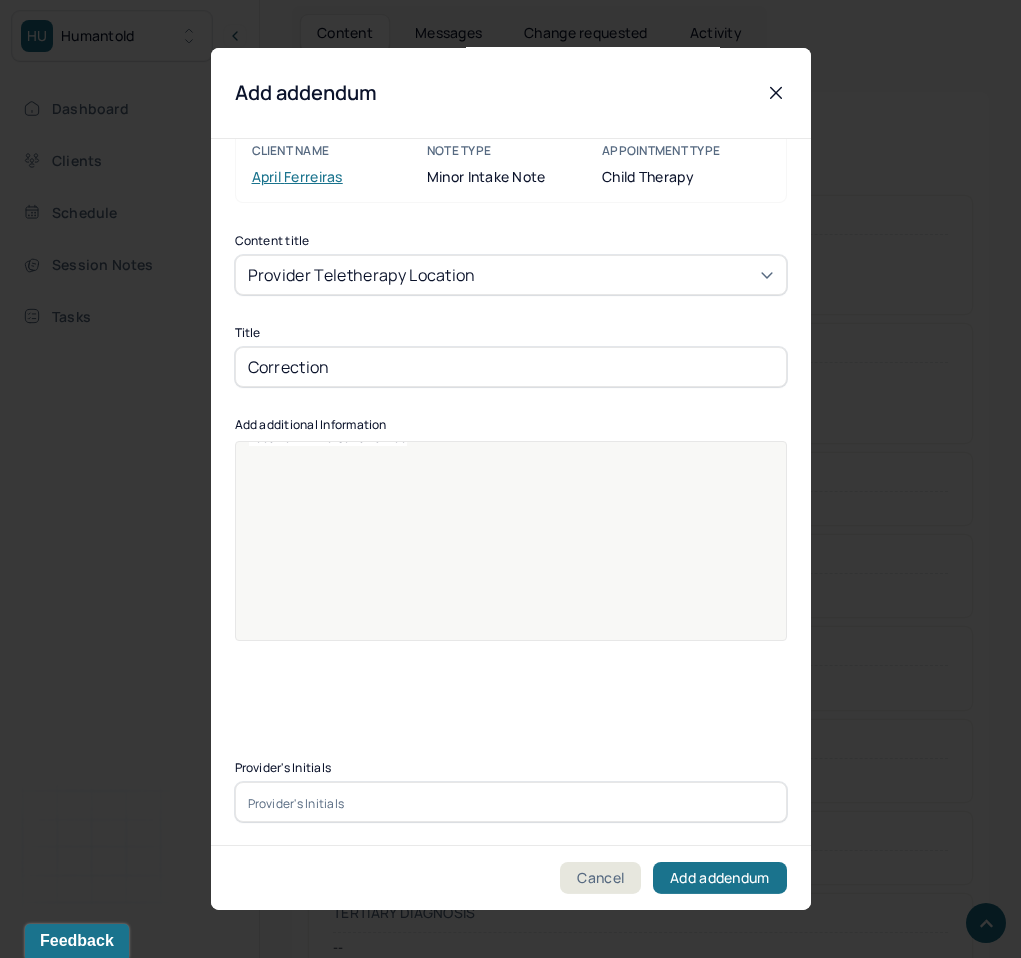 click at bounding box center (511, 802) 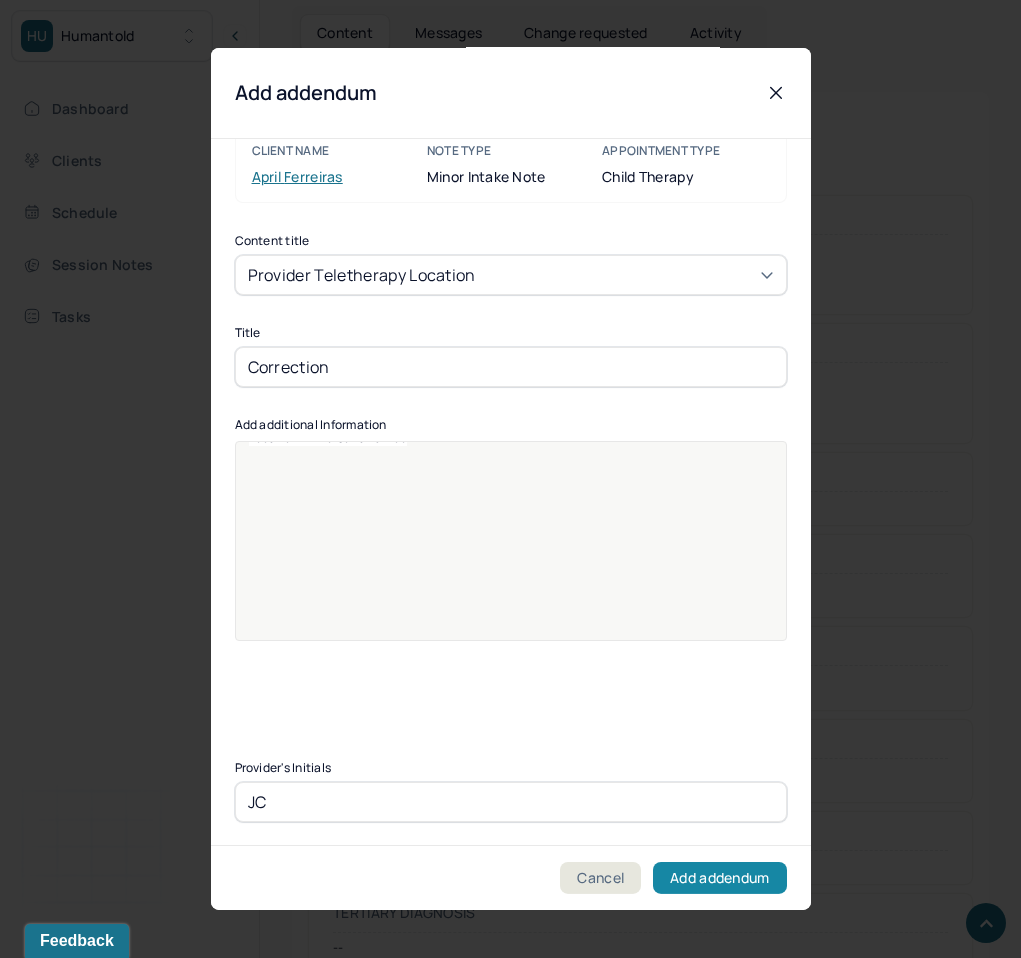type on "JC" 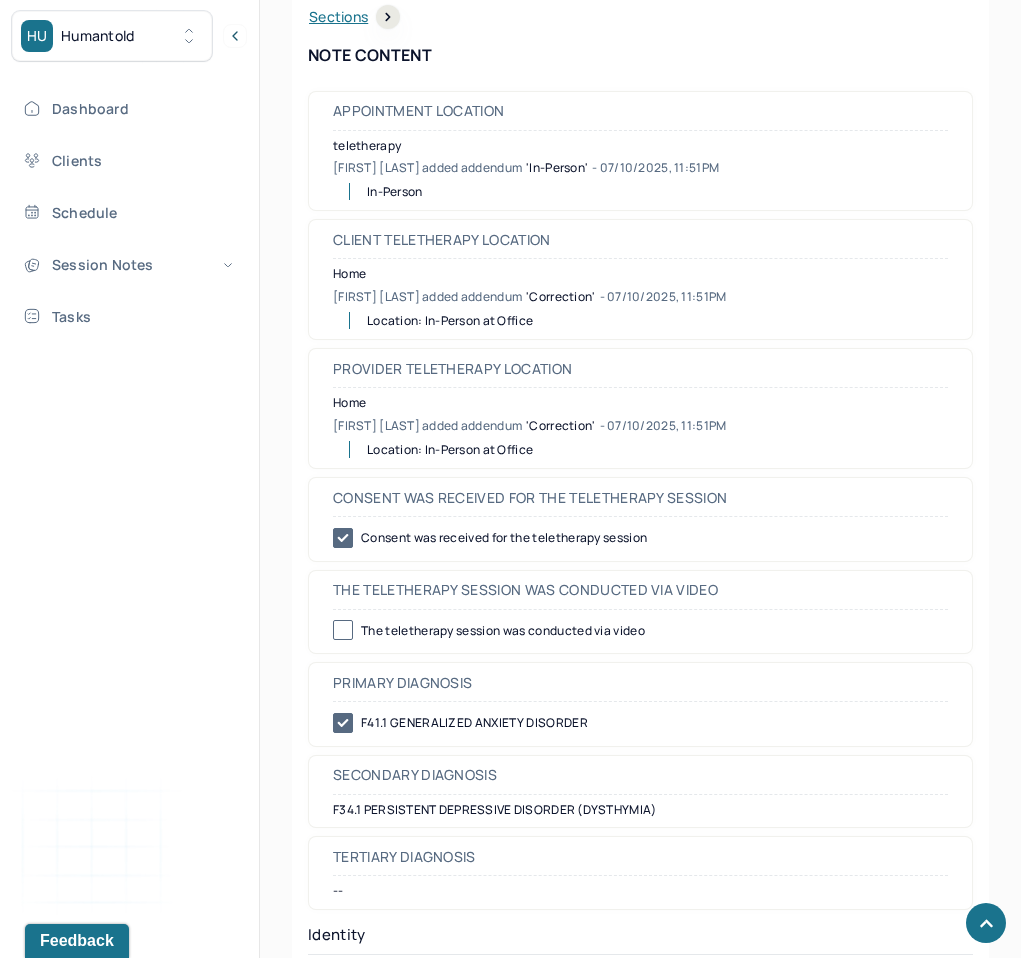 scroll, scrollTop: 852, scrollLeft: 0, axis: vertical 